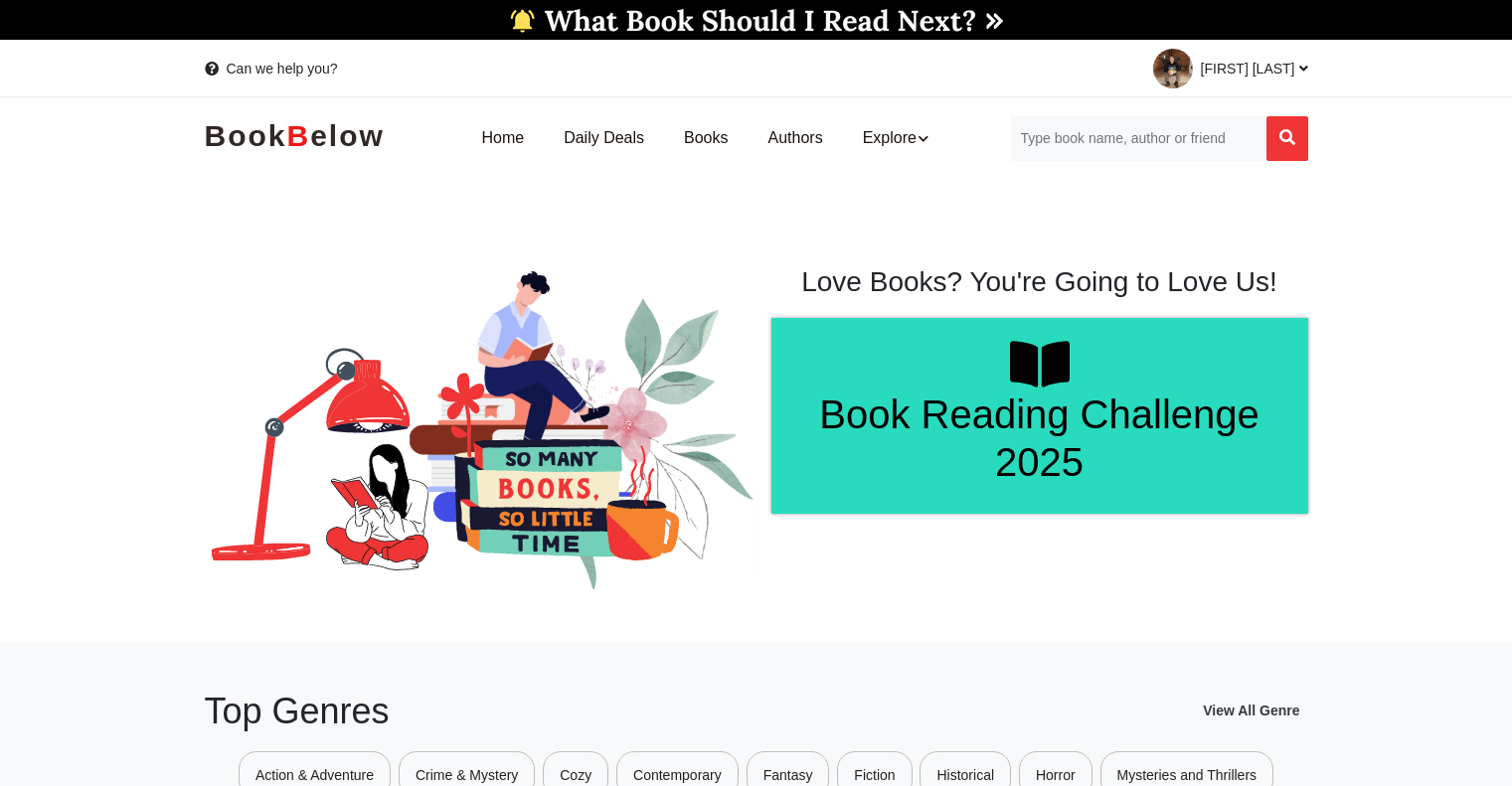 scroll, scrollTop: 0, scrollLeft: 0, axis: both 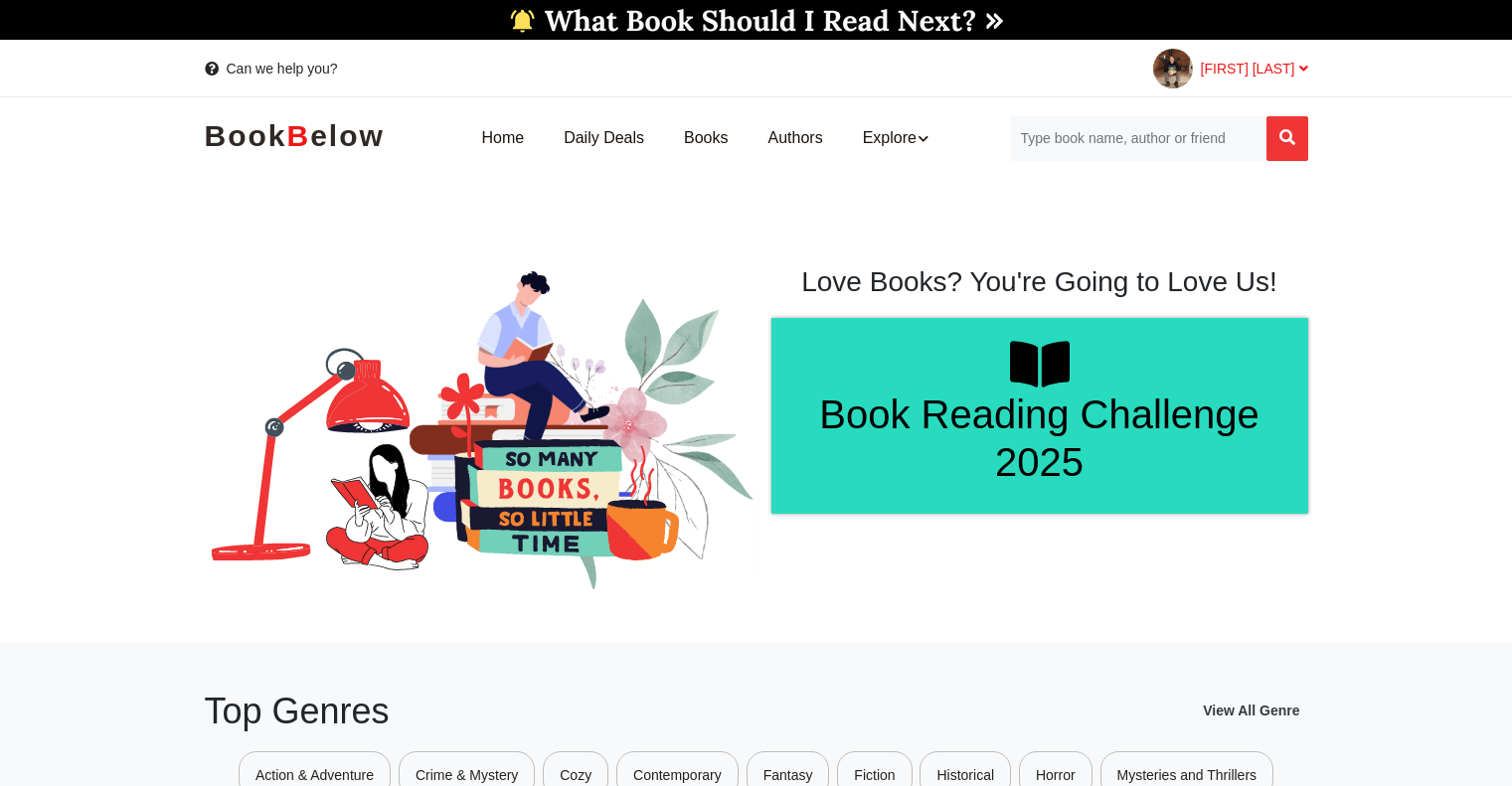 click at bounding box center (1303, 69) 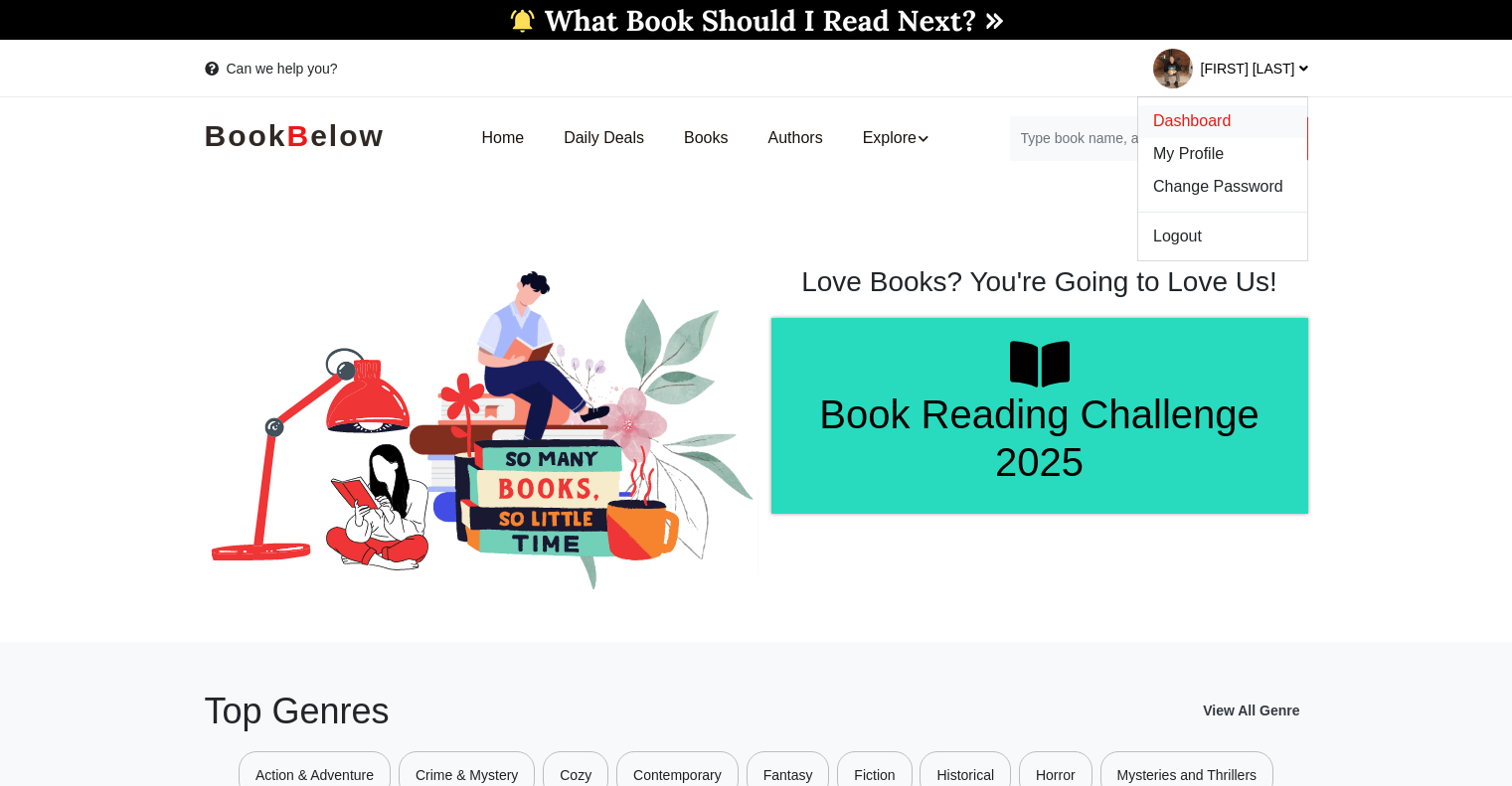 click on "Dashboard" at bounding box center [1192, 120] 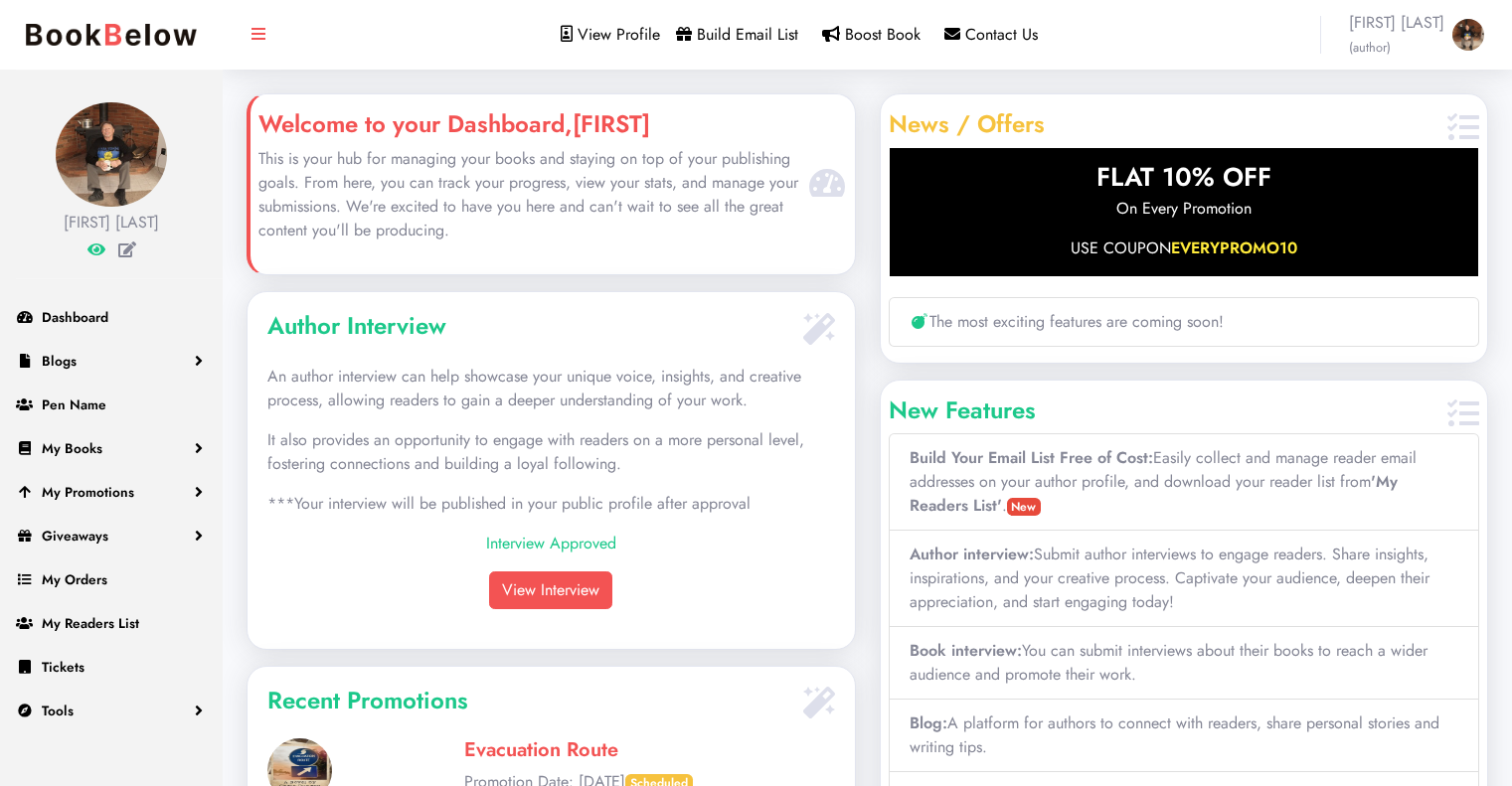 scroll, scrollTop: 0, scrollLeft: 0, axis: both 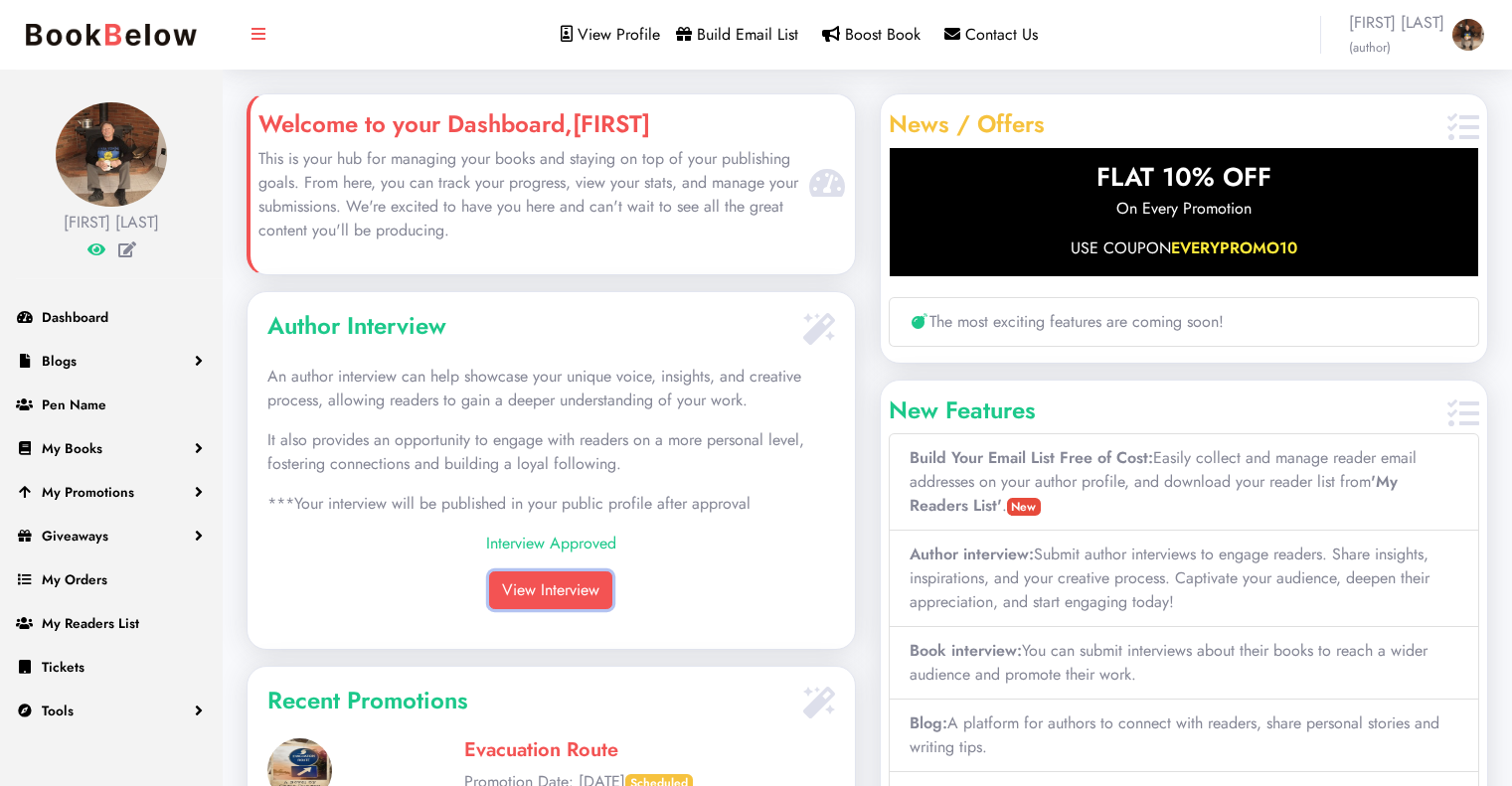 click on "View Interview" at bounding box center (551, 590) 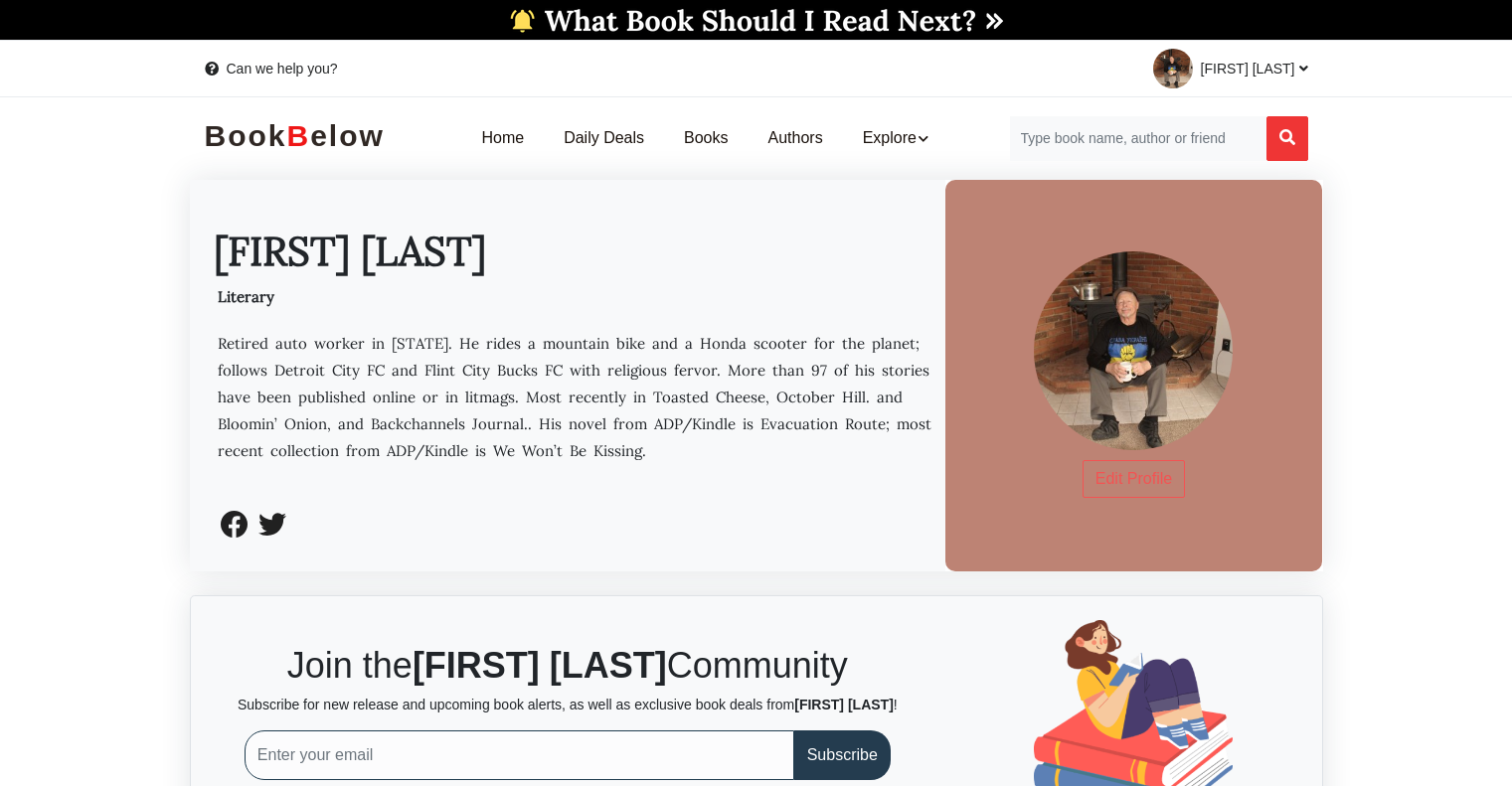 scroll, scrollTop: 0, scrollLeft: 0, axis: both 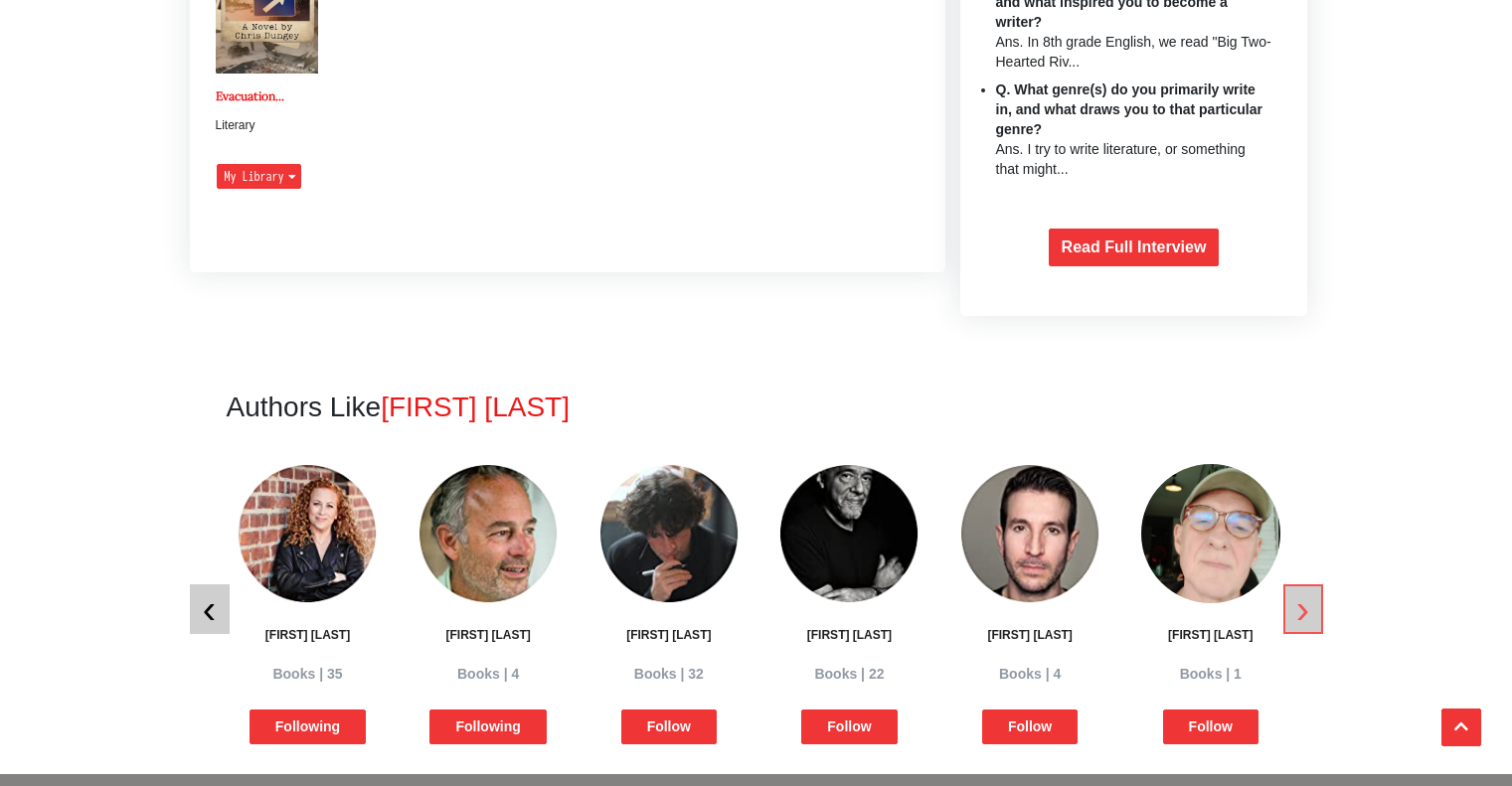 click on "›" at bounding box center (1302, 609) 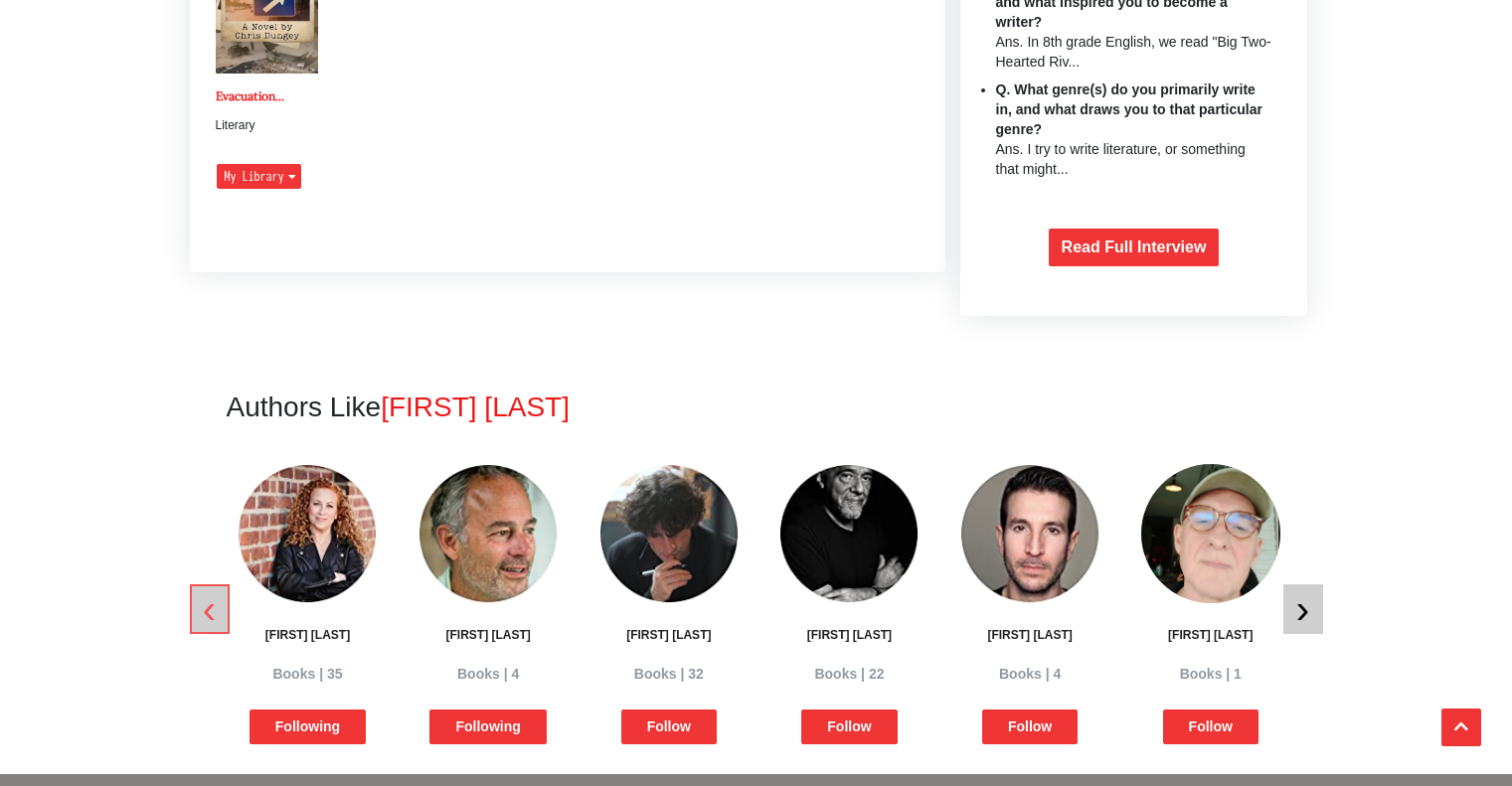 click on "‹" at bounding box center [209, 609] 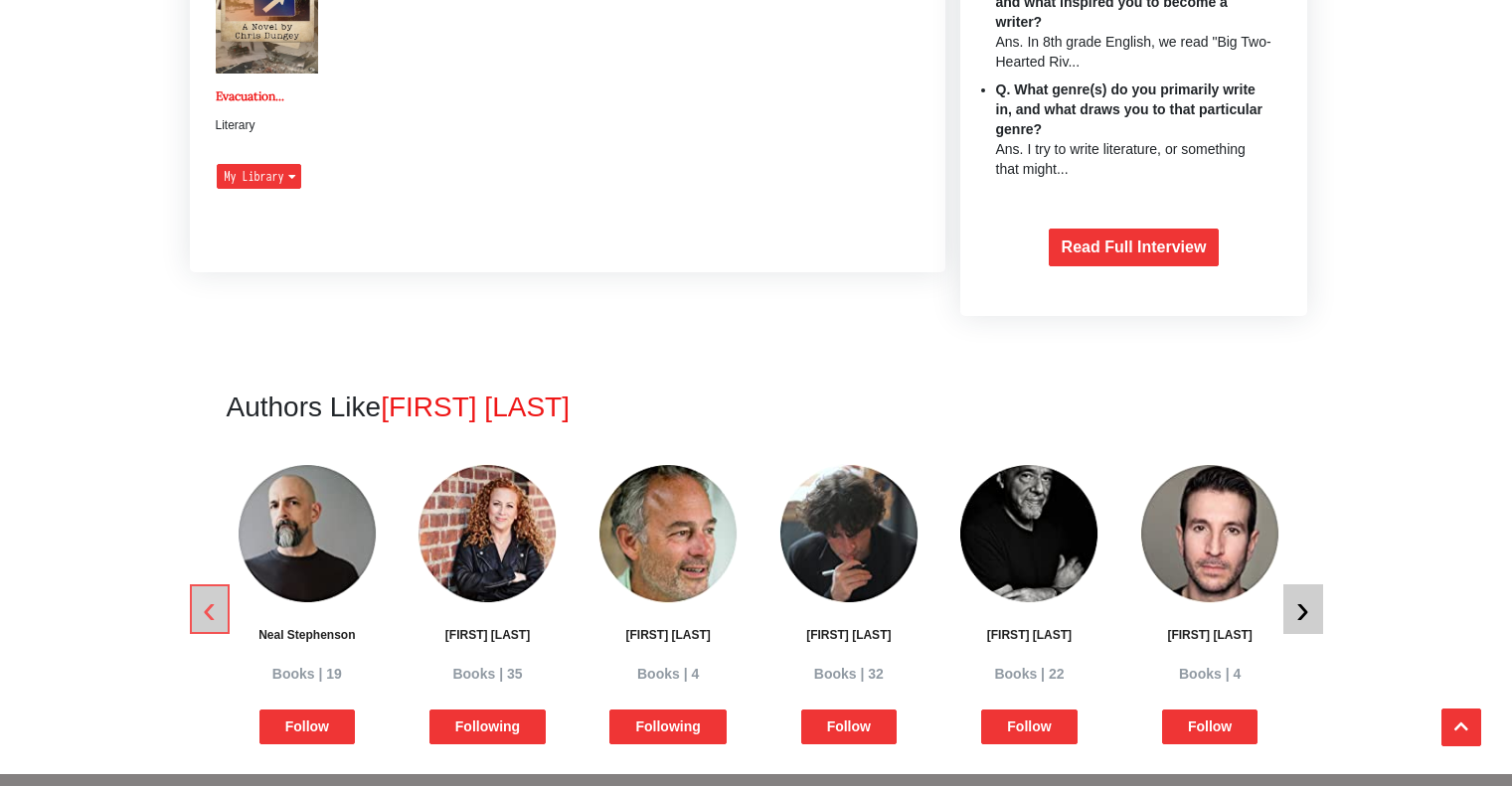 click on "‹" at bounding box center (209, 609) 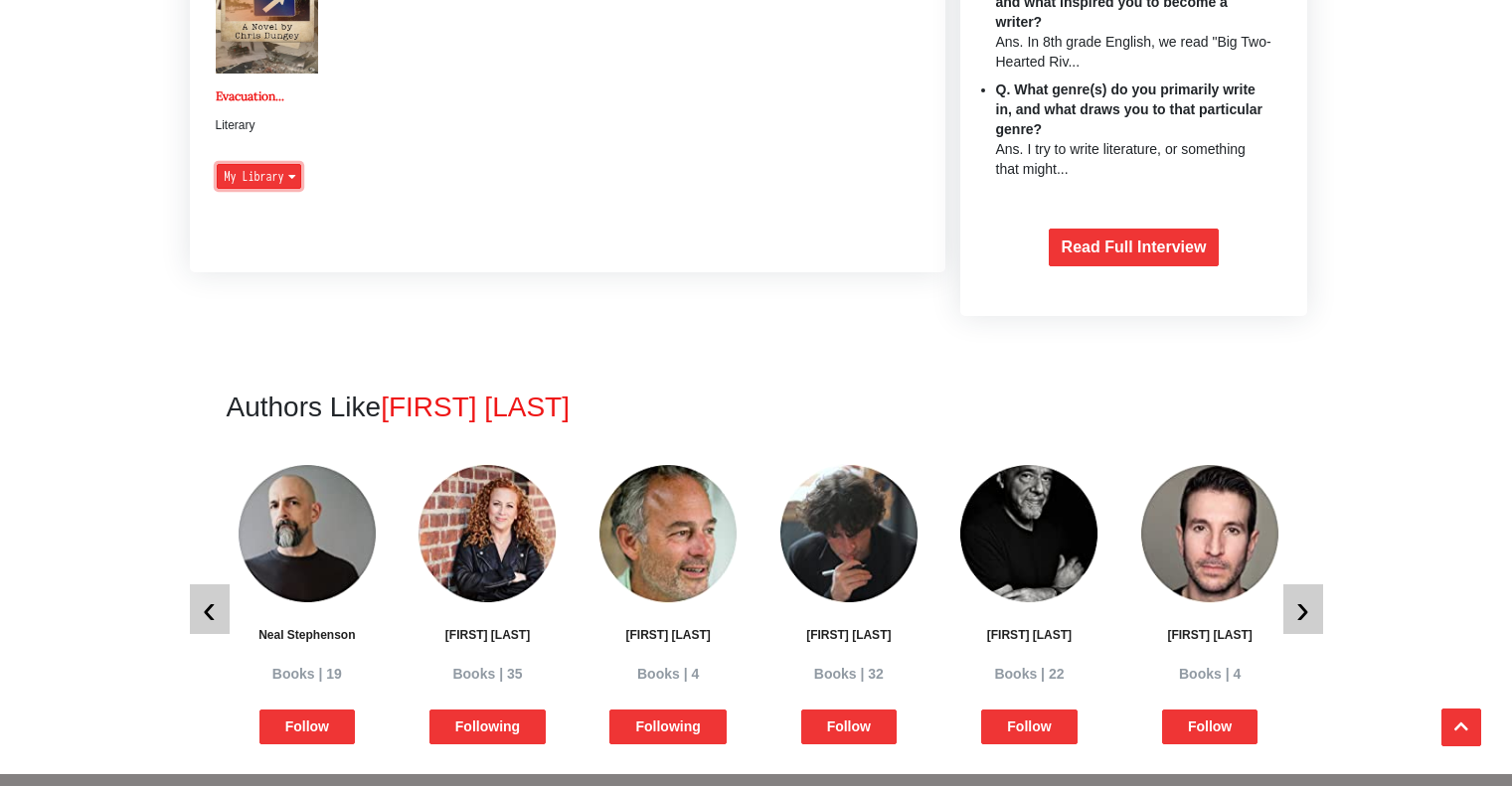 click at bounding box center (292, 177) 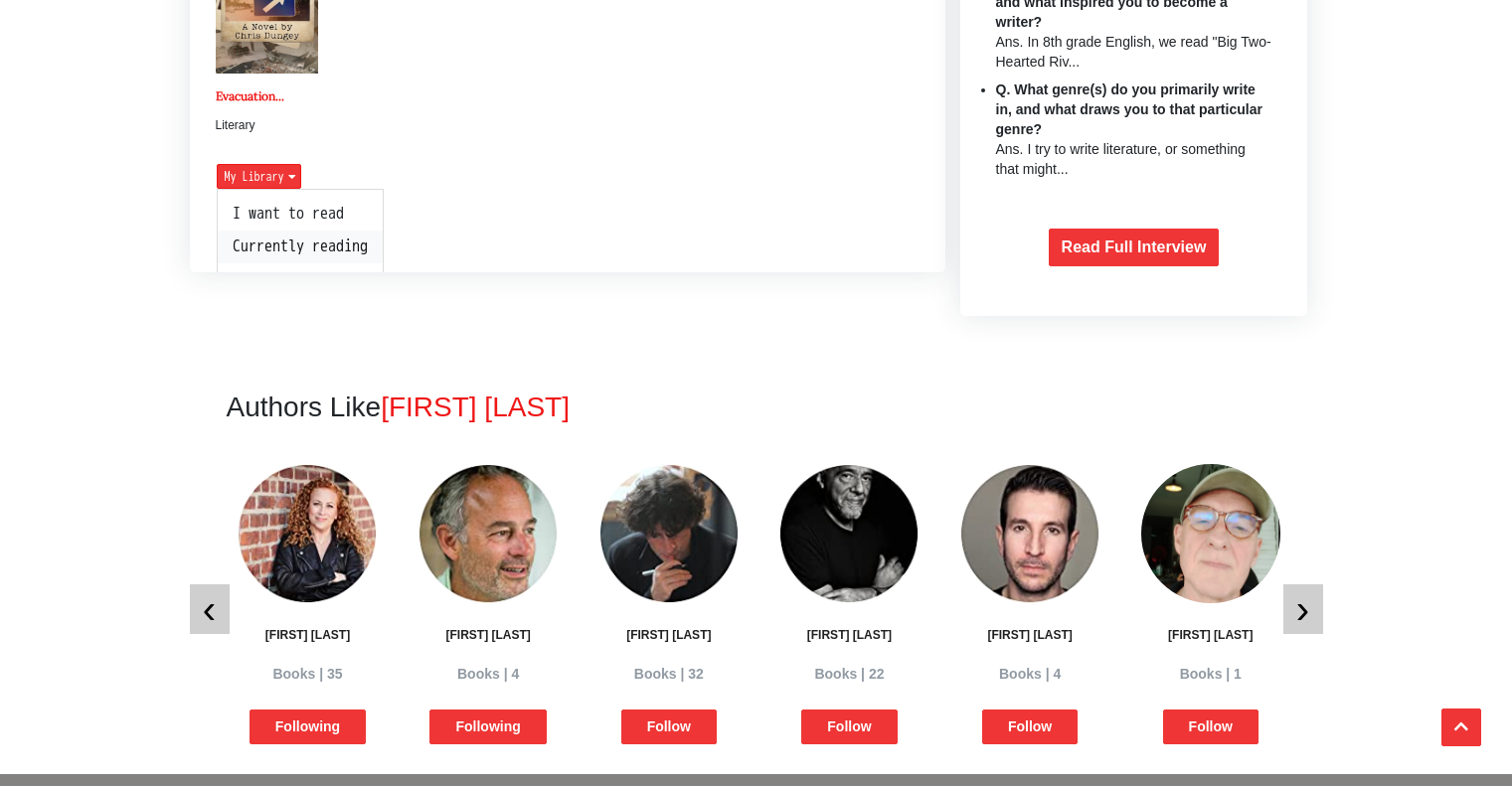 click on "Currently reading" at bounding box center [300, 246] 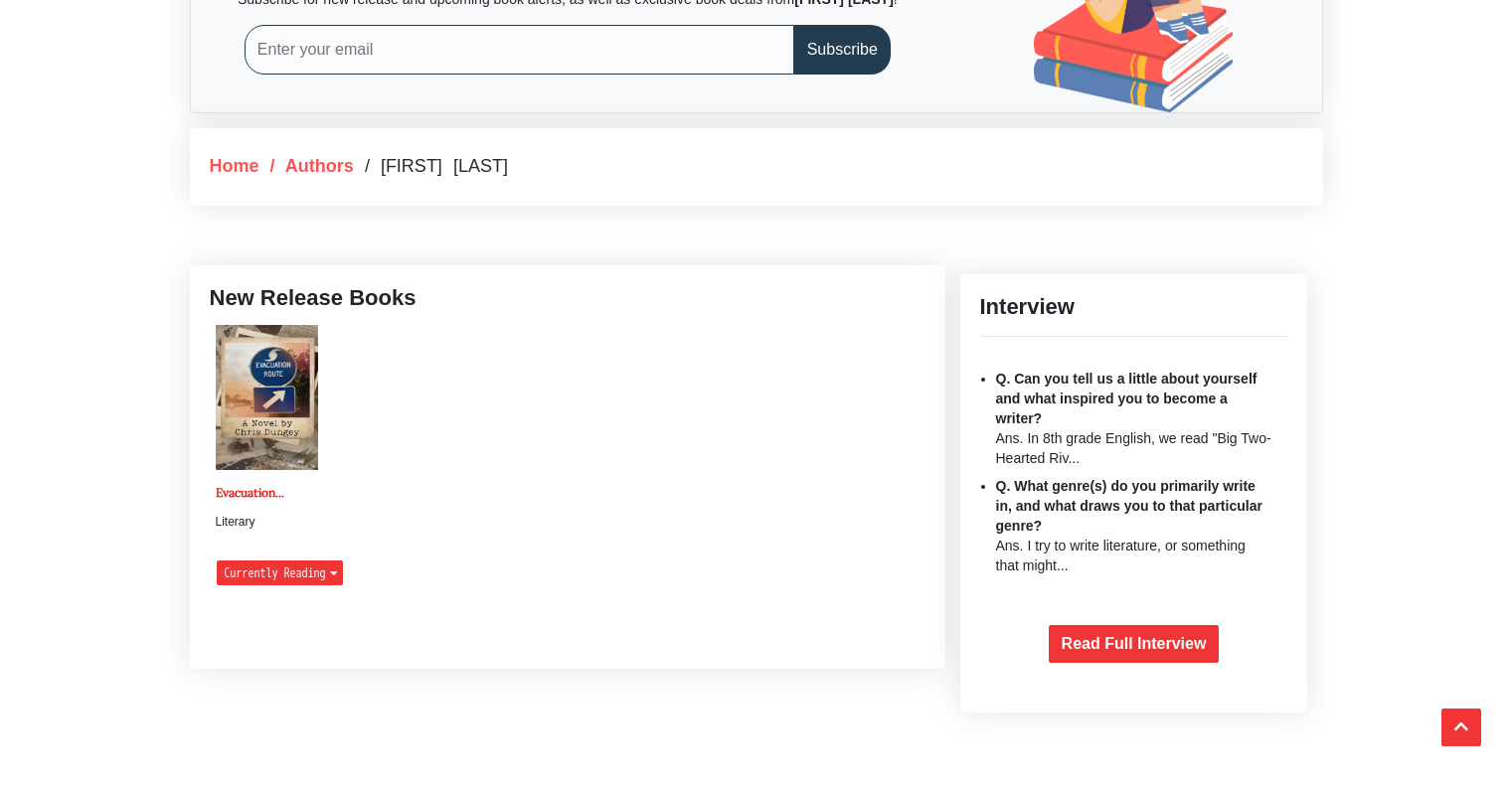 scroll, scrollTop: 715, scrollLeft: 0, axis: vertical 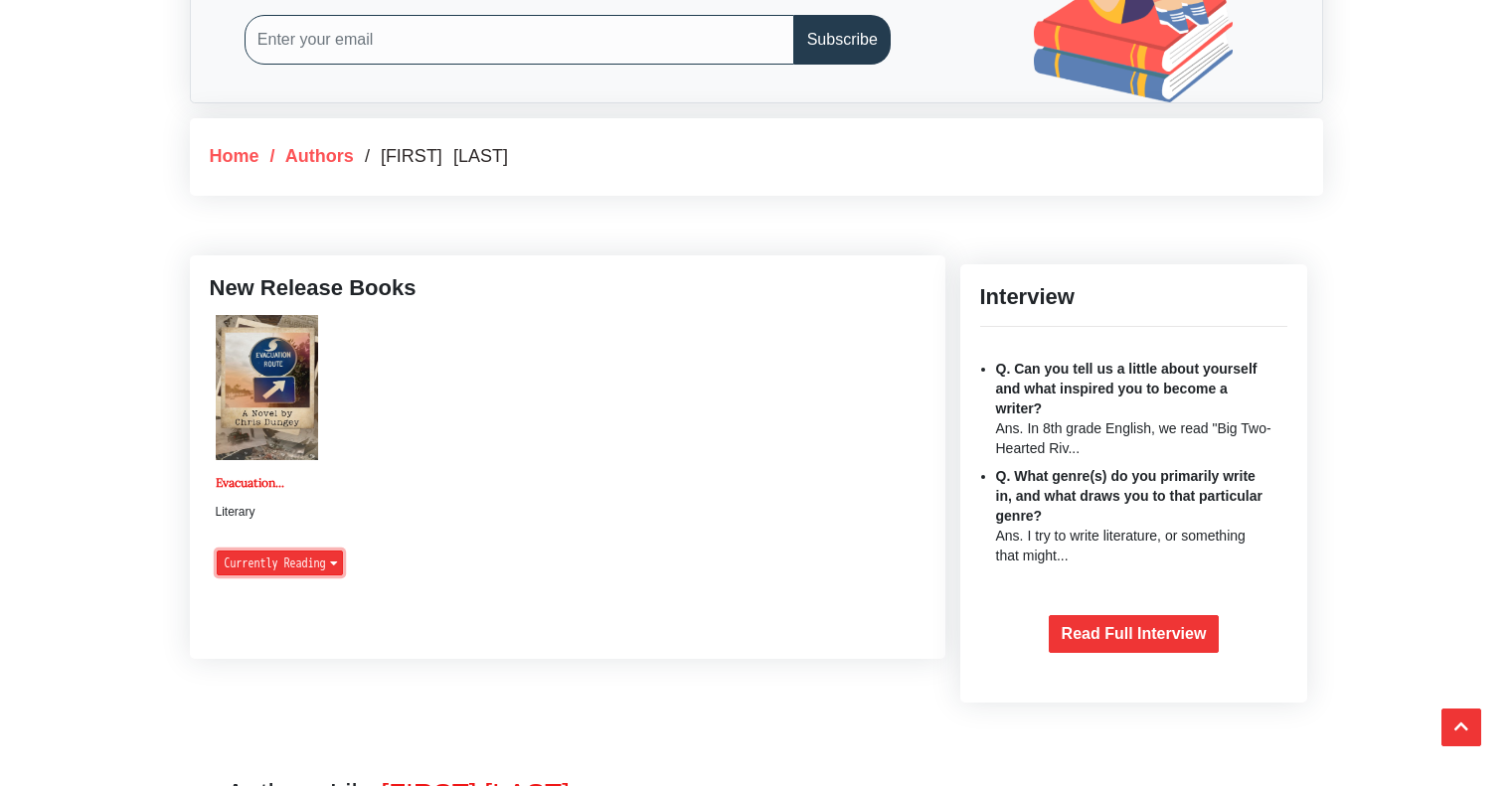 click at bounding box center [334, 563] 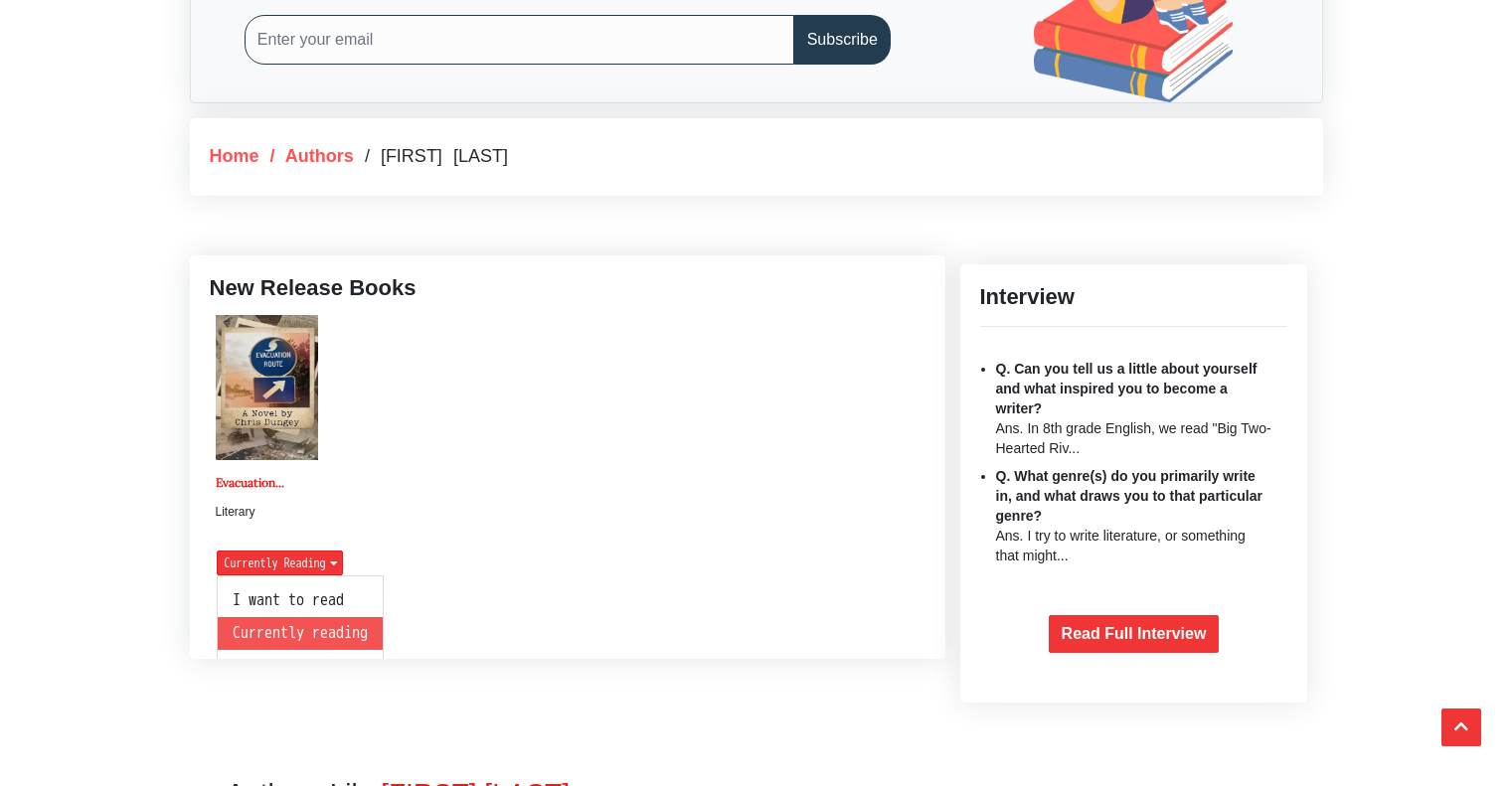 click on "Currently reading" at bounding box center [300, 633] 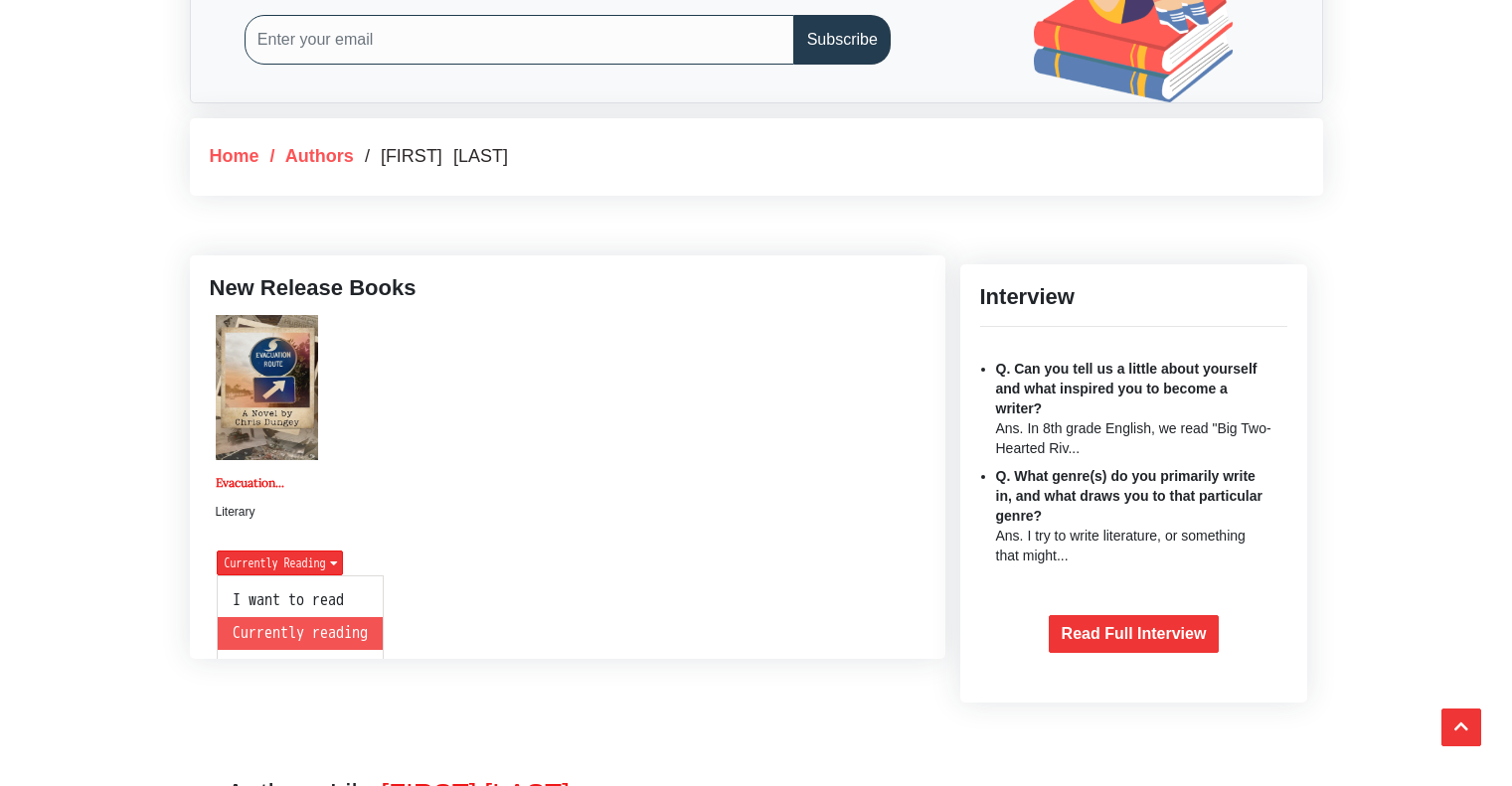 click on "Authors Like  Chris Dungey" at bounding box center [753, 794] 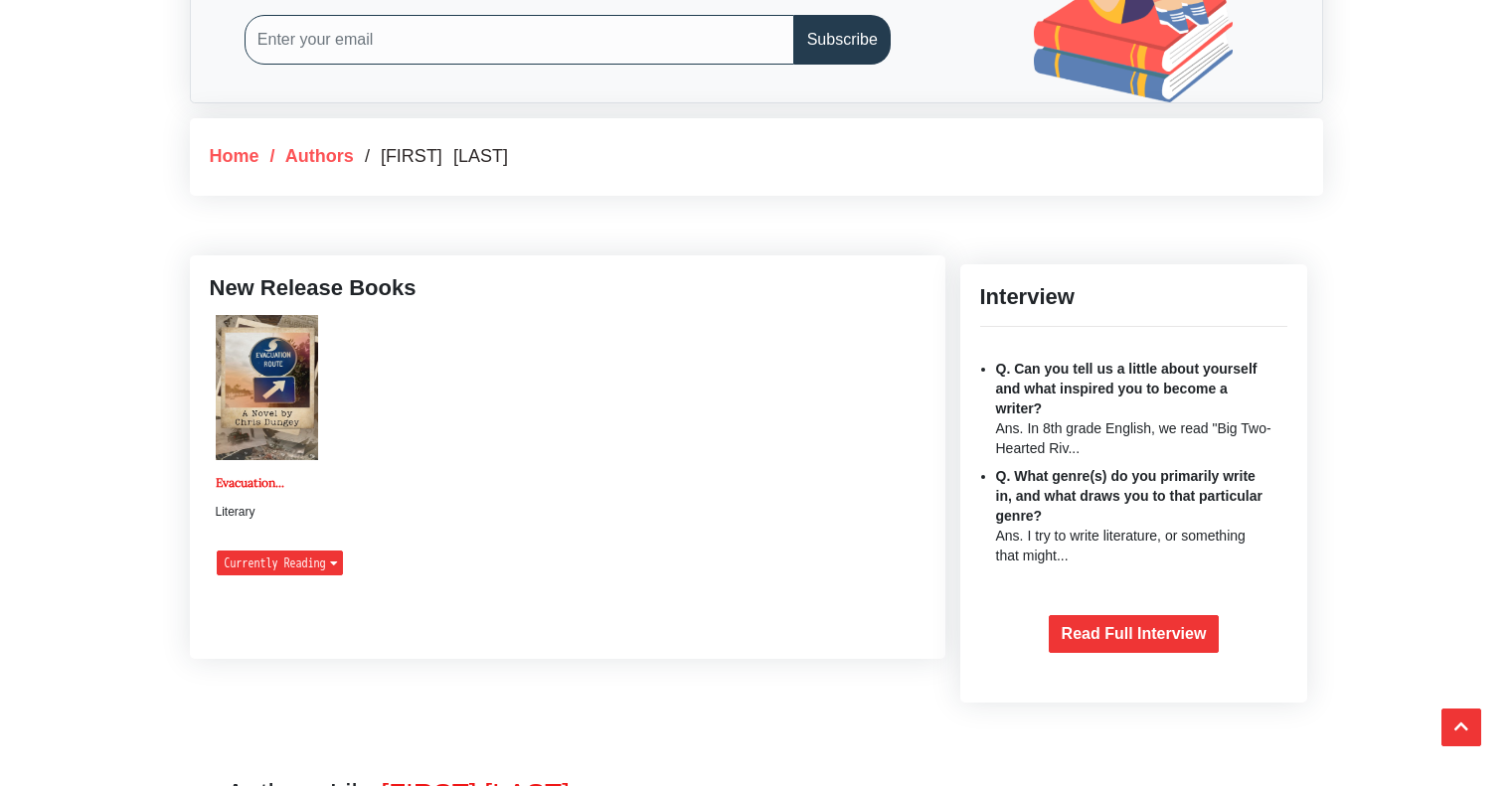 click on "New Release Books
Evacuation...
Literary
Currently reading
I want to read
Currently reading
I have read" at bounding box center [568, 457] 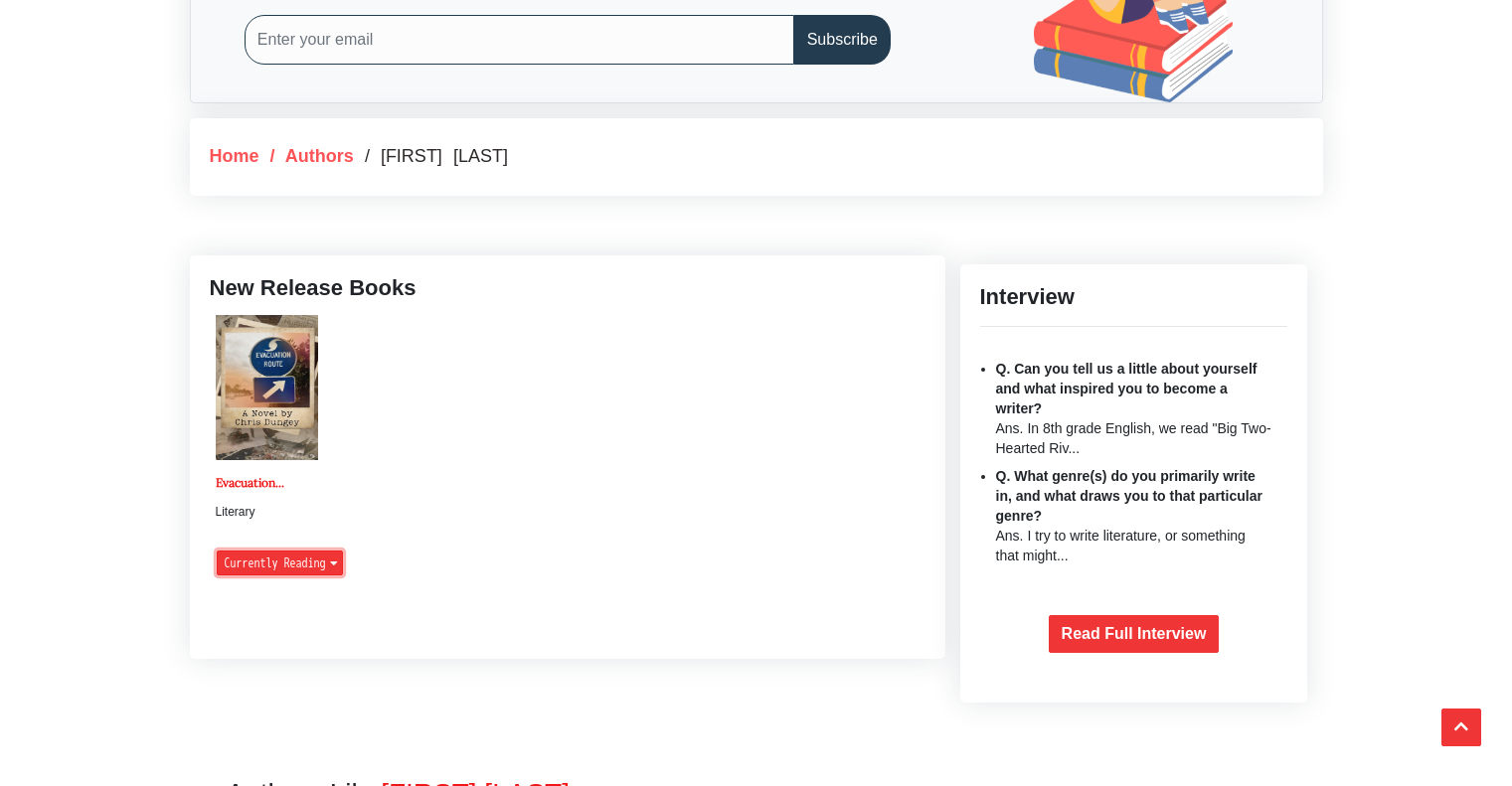 click at bounding box center (334, 563) 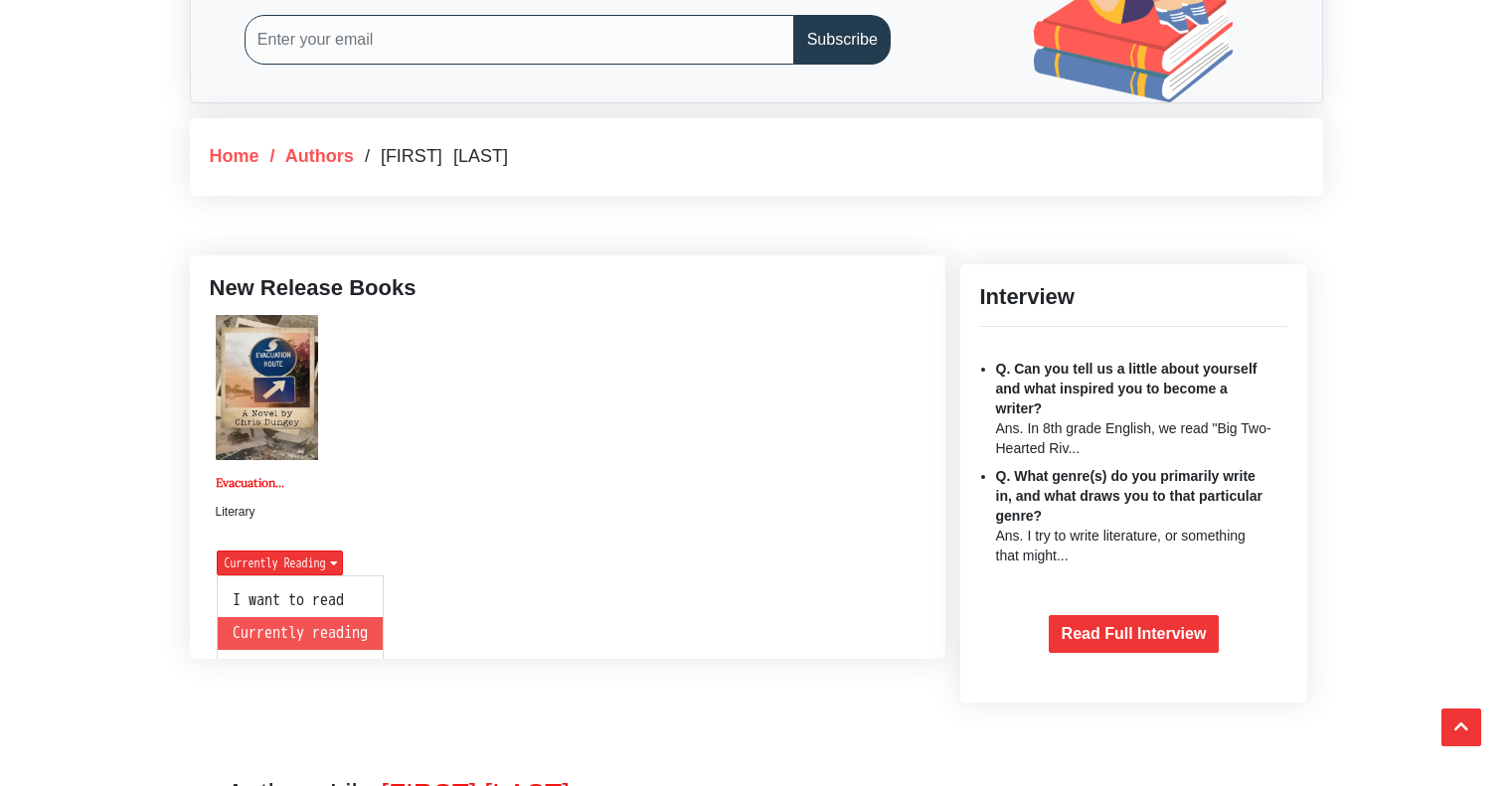 click at bounding box center (568, 615) 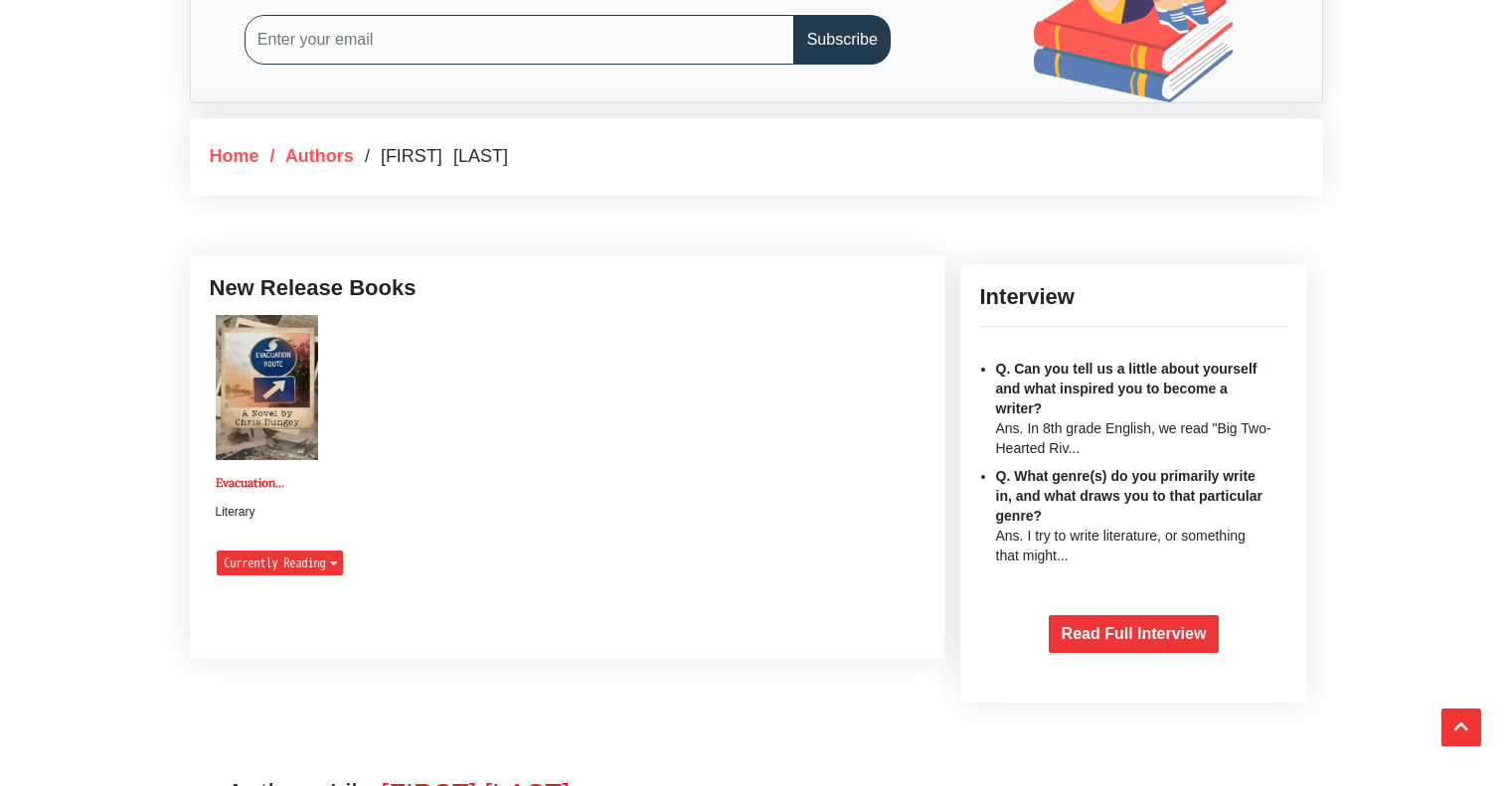 click at bounding box center [568, 615] 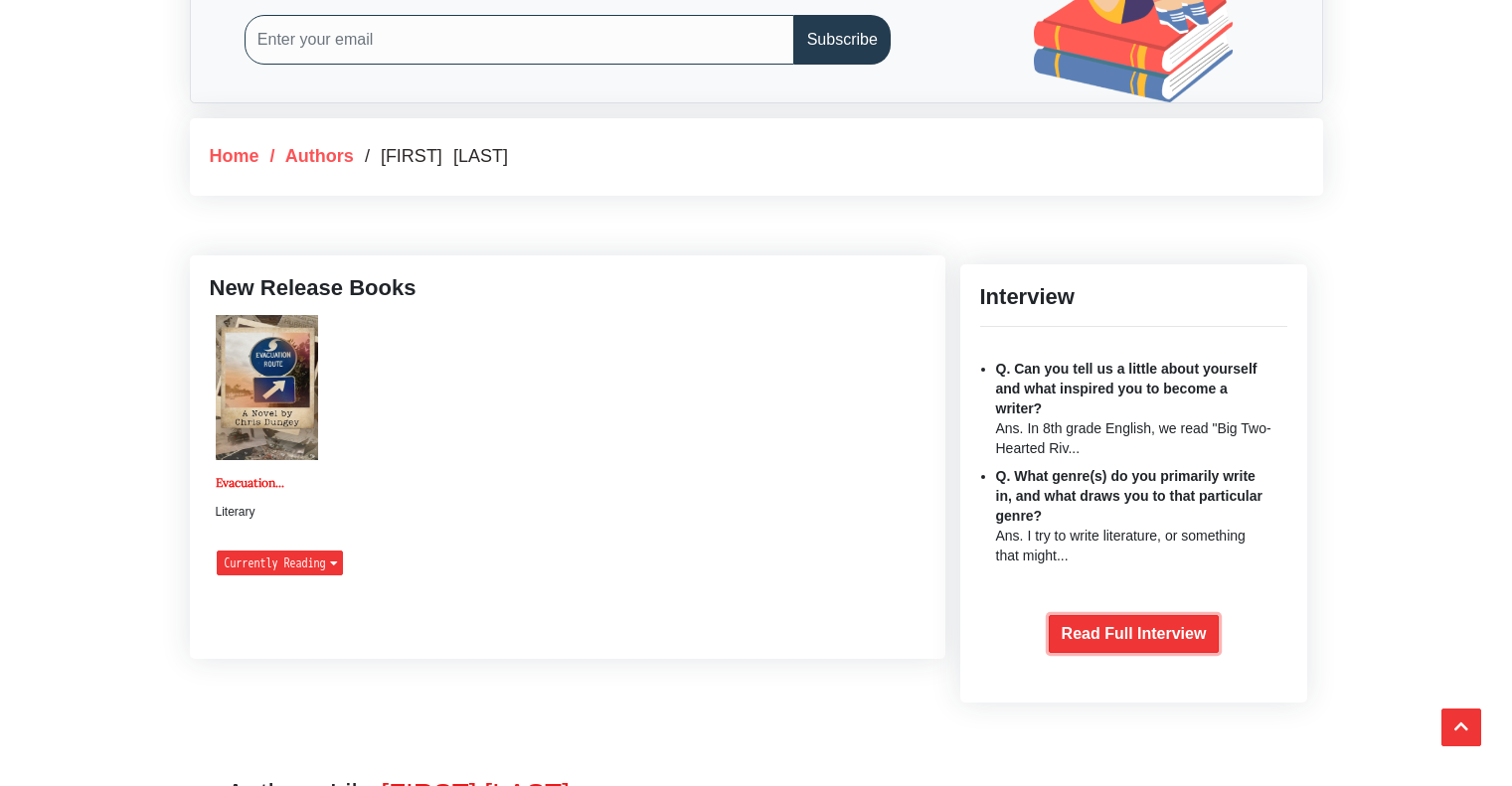click on "Read Full Interview" at bounding box center [1134, 634] 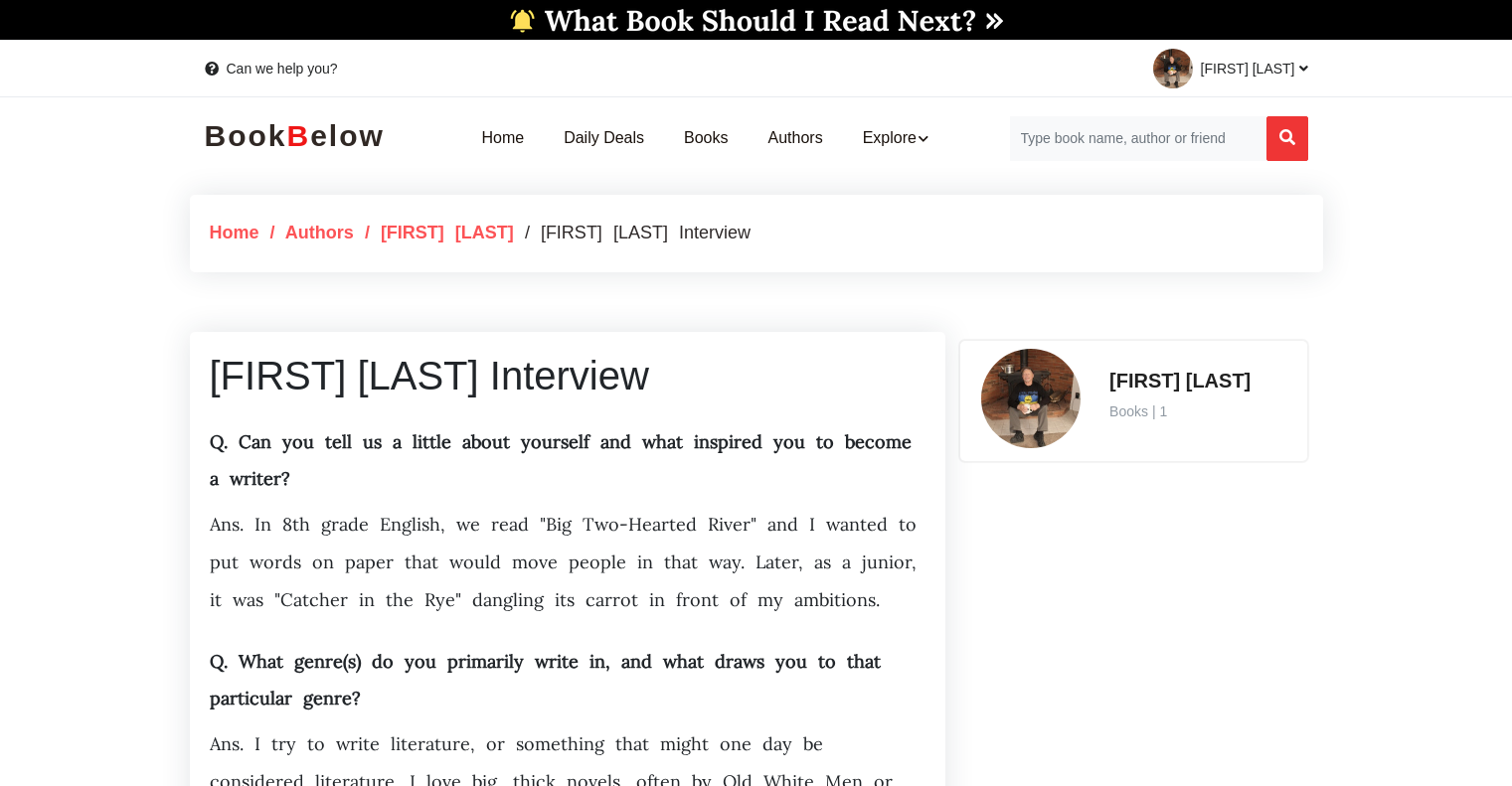 scroll, scrollTop: 0, scrollLeft: 0, axis: both 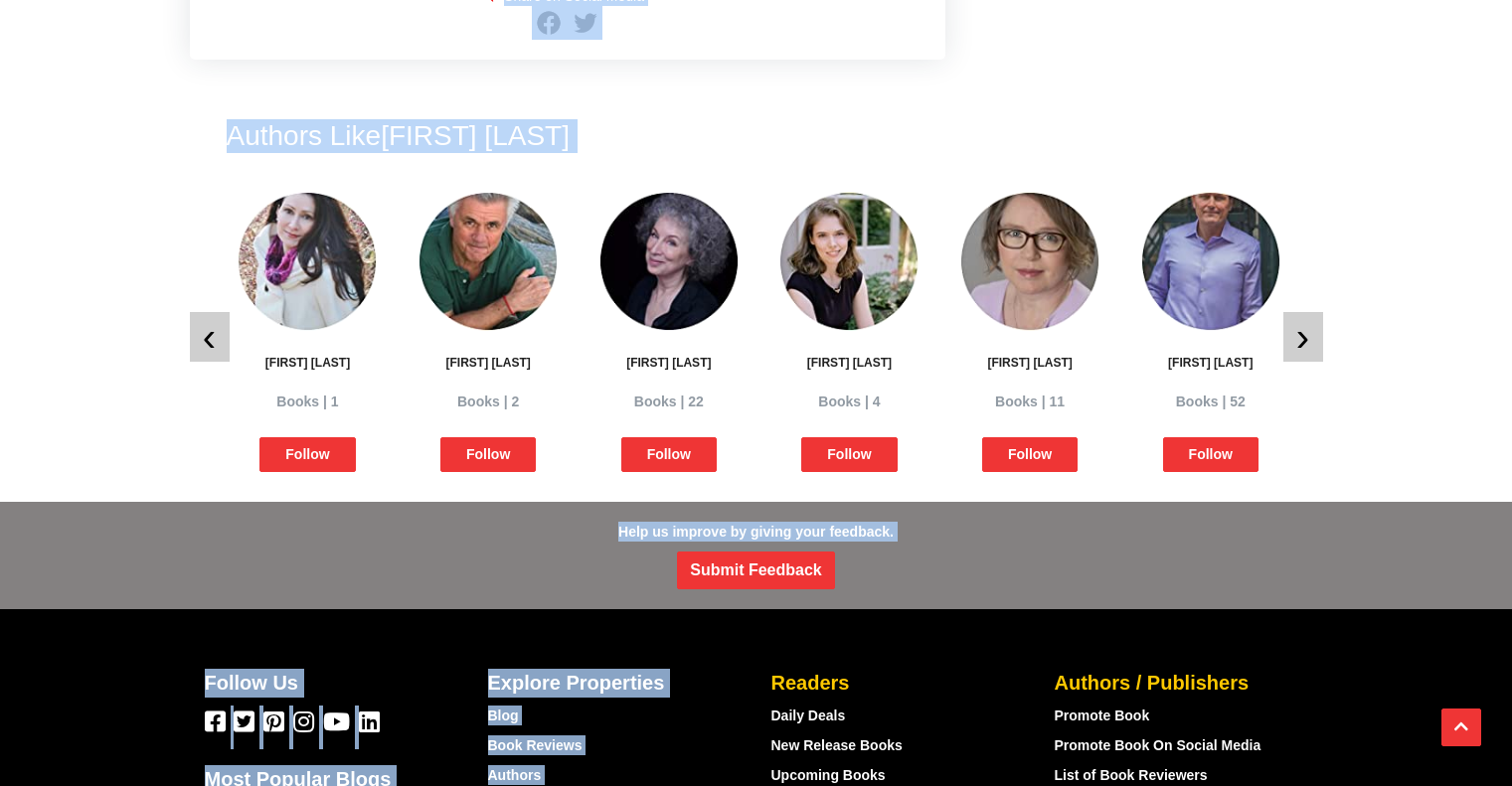 drag, startPoint x: 206, startPoint y: 338, endPoint x: 587, endPoint y: 808, distance: 605.02975 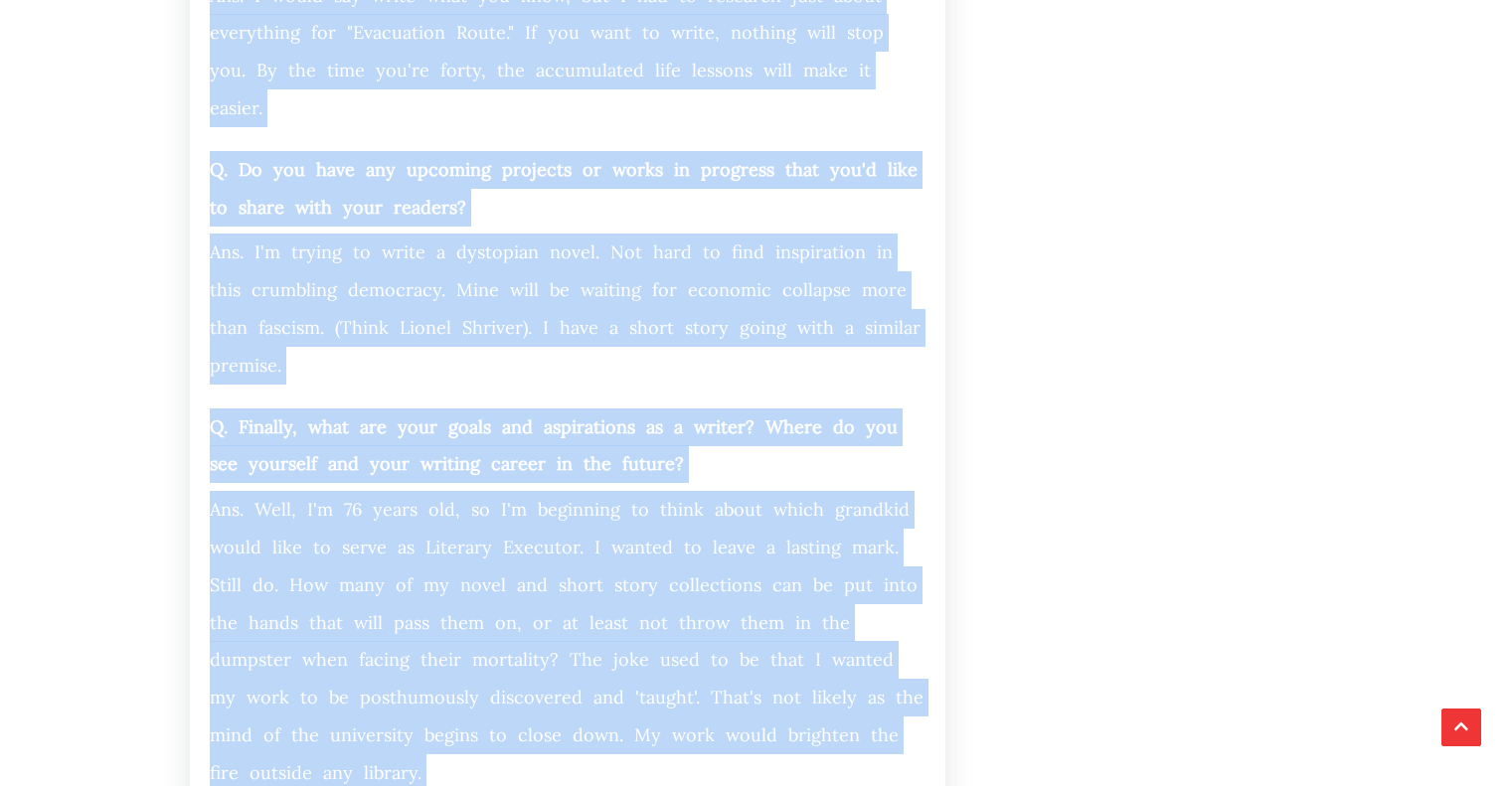 scroll, scrollTop: 2555, scrollLeft: 0, axis: vertical 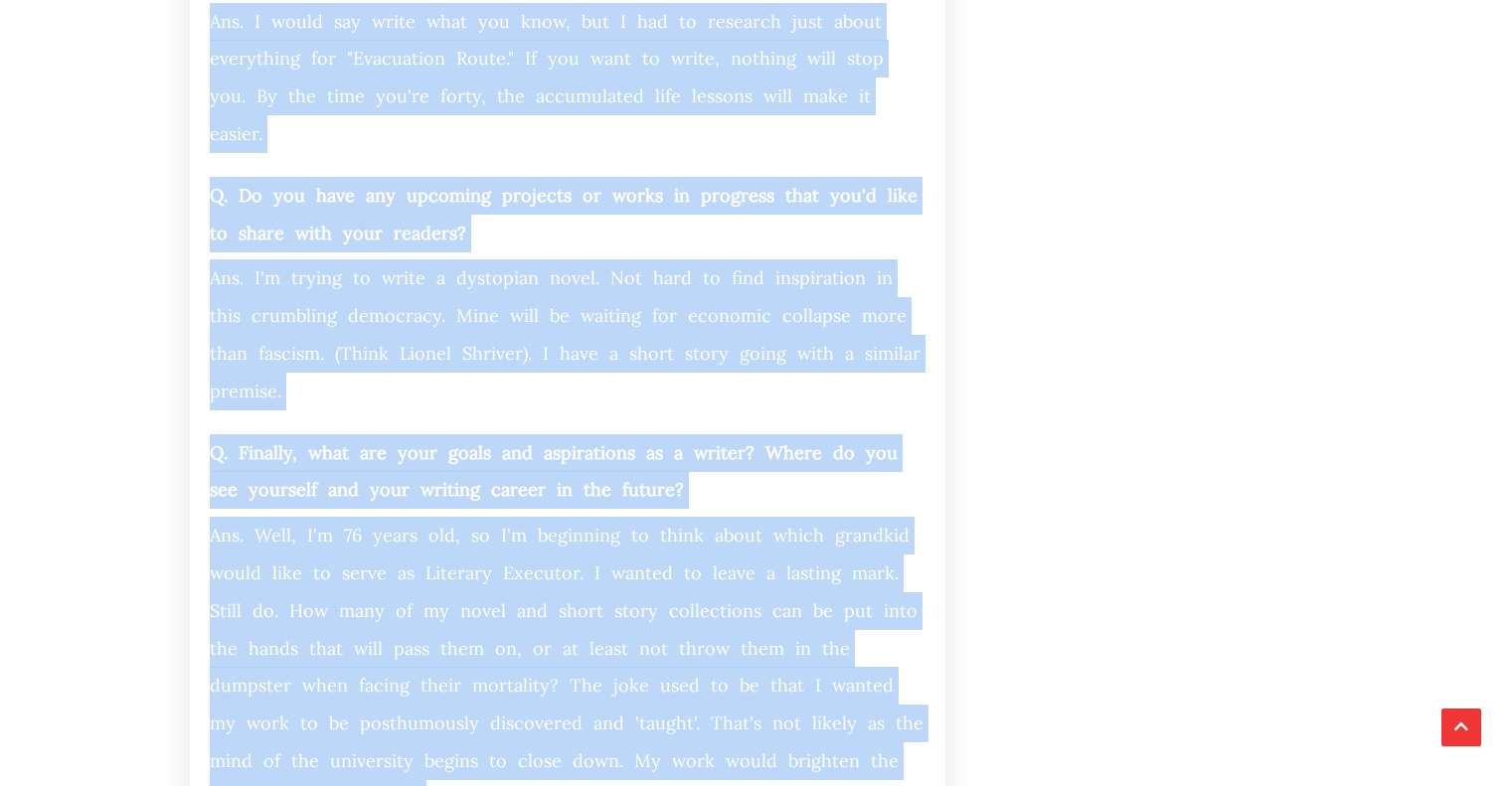 copy on "Chris Dungey Interview
Q. Can you tell us a little about yourself and what inspired you to become a writer?
Ans. In 8th grade English, we read "Big Two-Hearted River" and I wanted to put words on paper that would move people in that way. Later, as a junior, it was "Catcher in the Rye" dangling its
carrot in front of my ambitions.
Q. What genre(s) do you primarily write in, and what draws you to that particular genre?
Ans. I try to write literature, or something that might one day be considered literature. I love big, thick novels, often by Old White Men or Reclusive White Men (Wm. Vollmann, R. Stone, Bellow, D.F. Wallace, Carver, Martin Amis, Wm. Gaddis, Pynchon, DeLillo, and the like. But, I'll also read anything by Zadie Smith, Lorrie Moore, Iris Murdoch, Annie Proulx, and Ottessa Moshfegh.
Q. What is your favorite bo..." 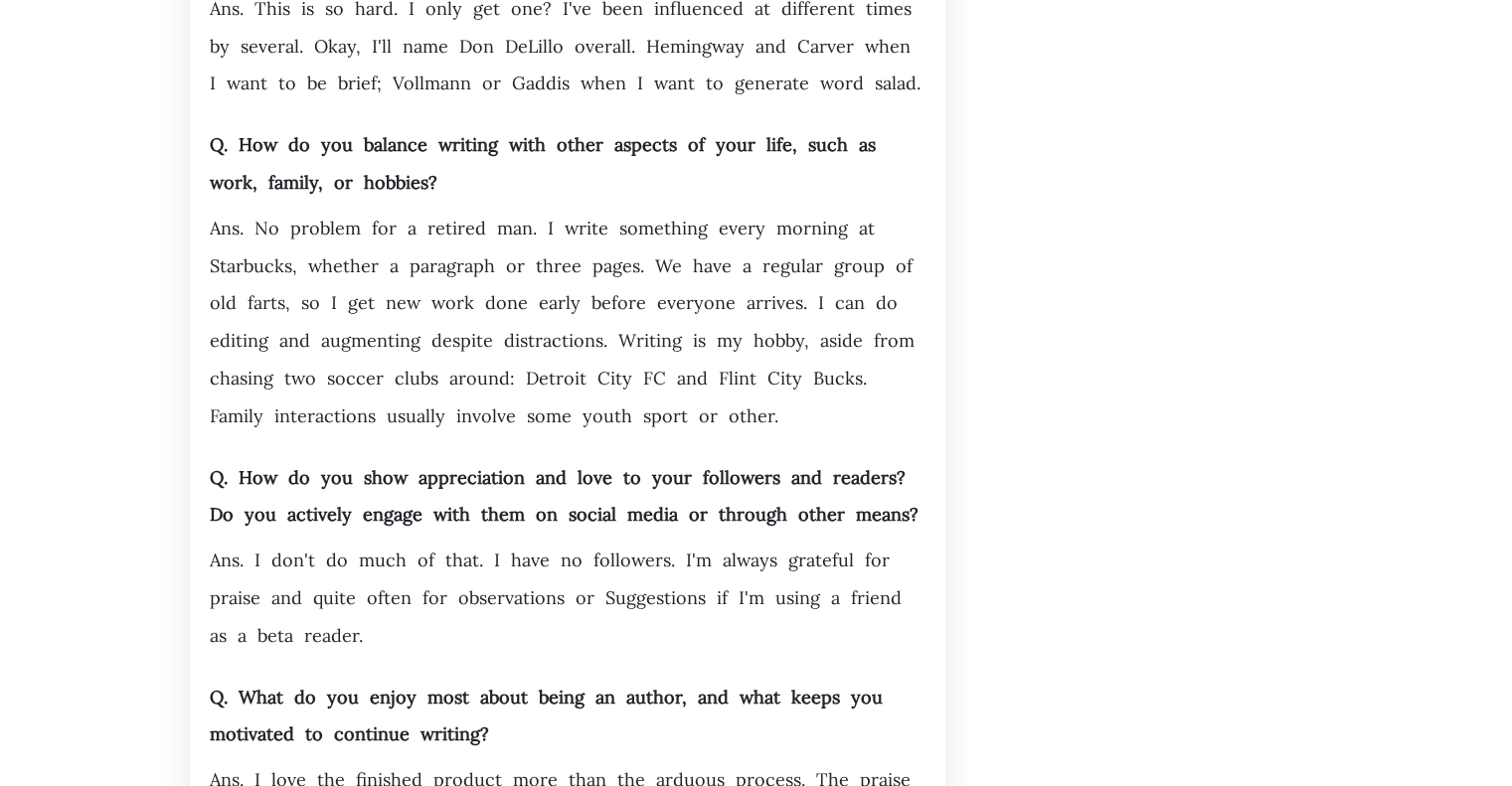scroll, scrollTop: 0, scrollLeft: 0, axis: both 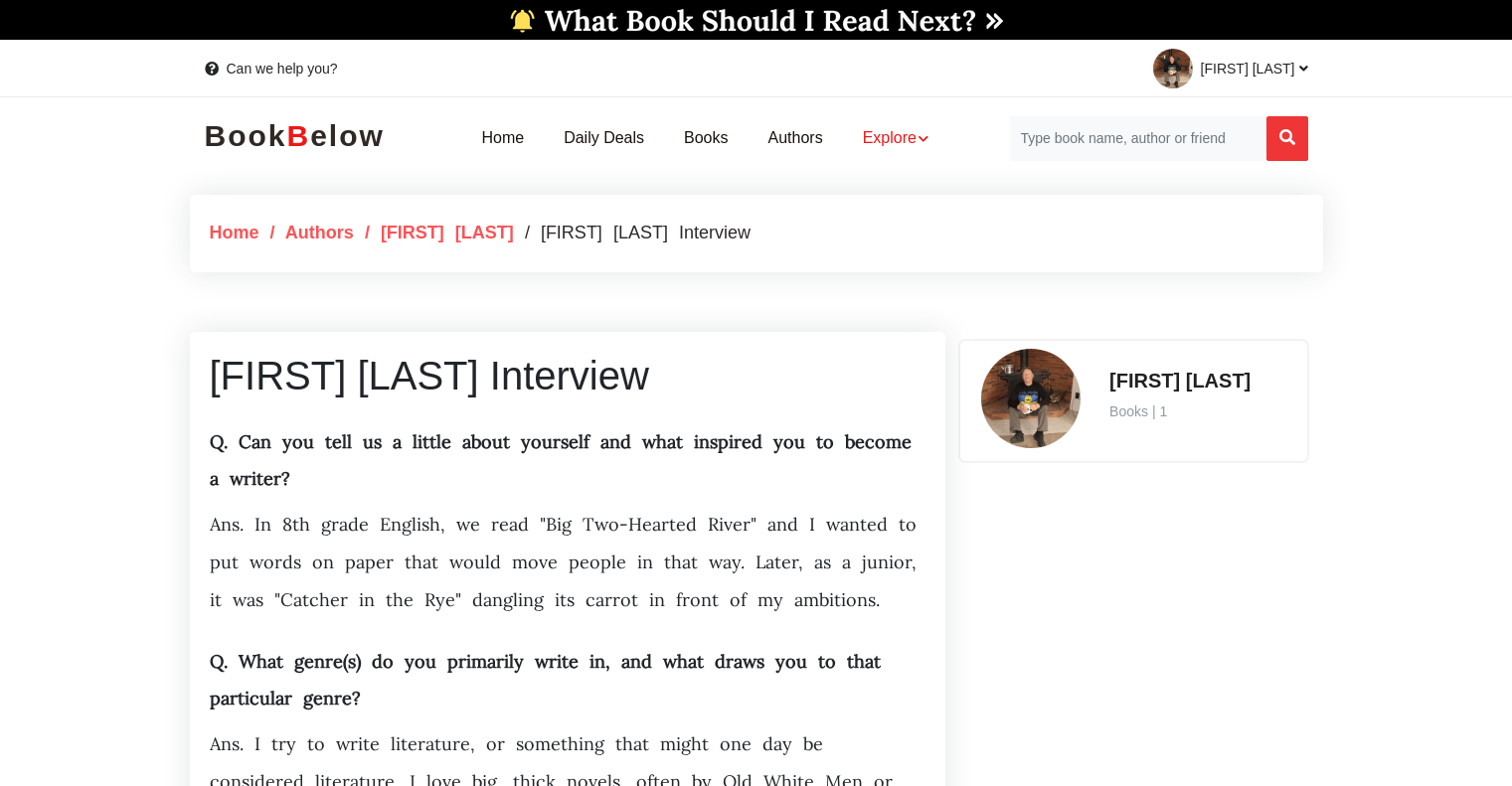 click on "Explore" at bounding box center (896, 138) 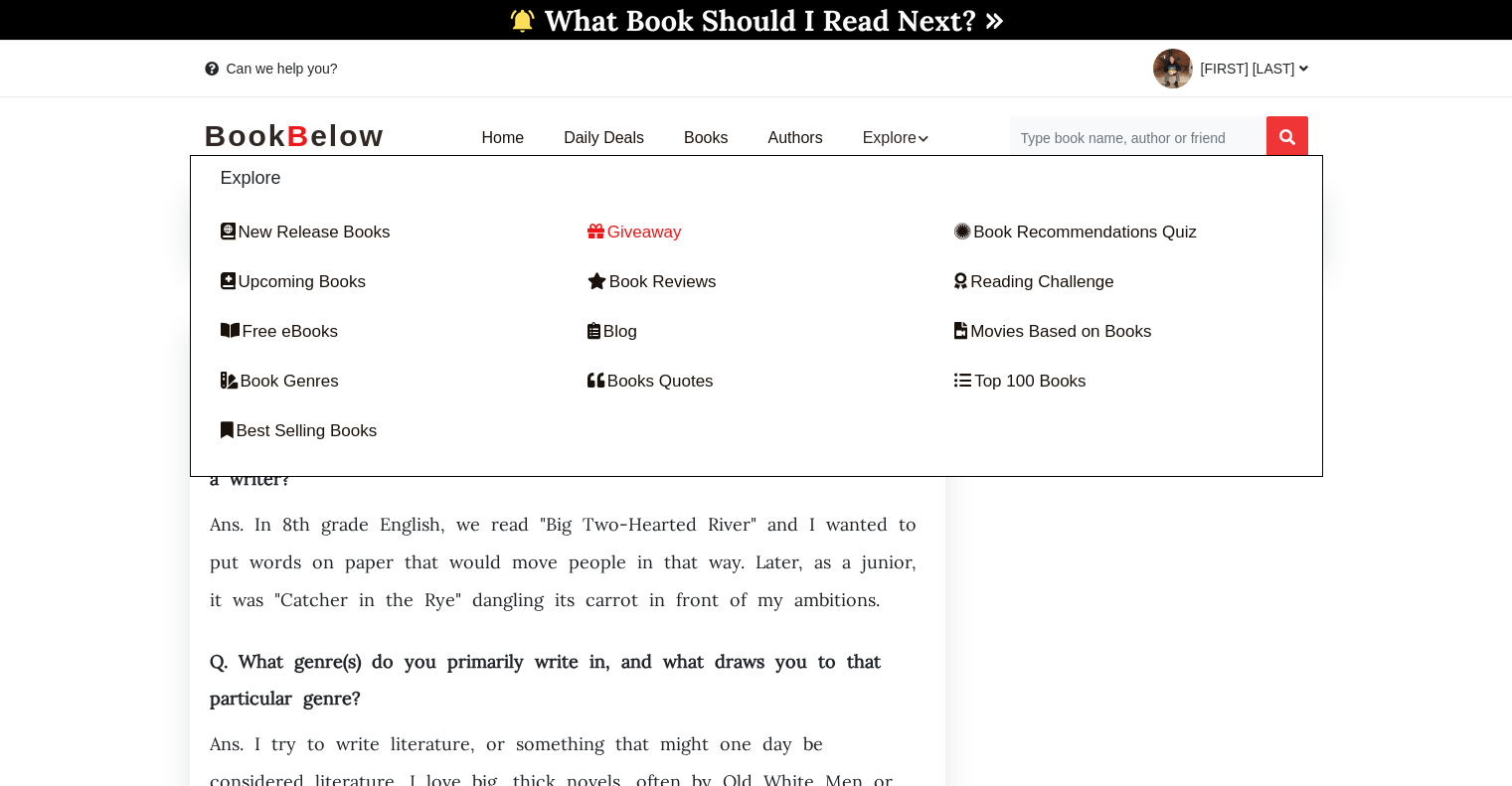 click on "Giveaway" at bounding box center [756, 233] 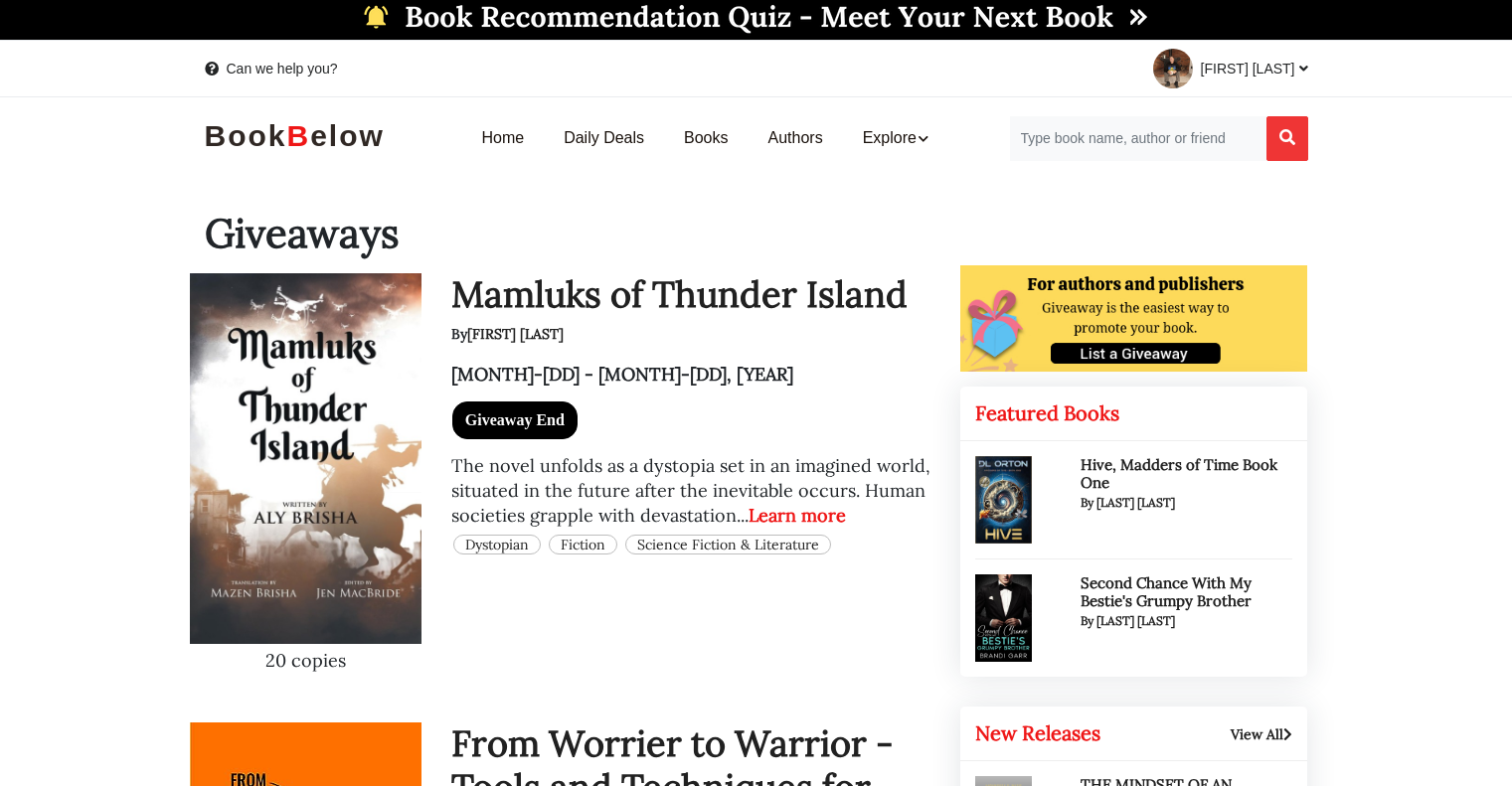 scroll, scrollTop: 0, scrollLeft: 0, axis: both 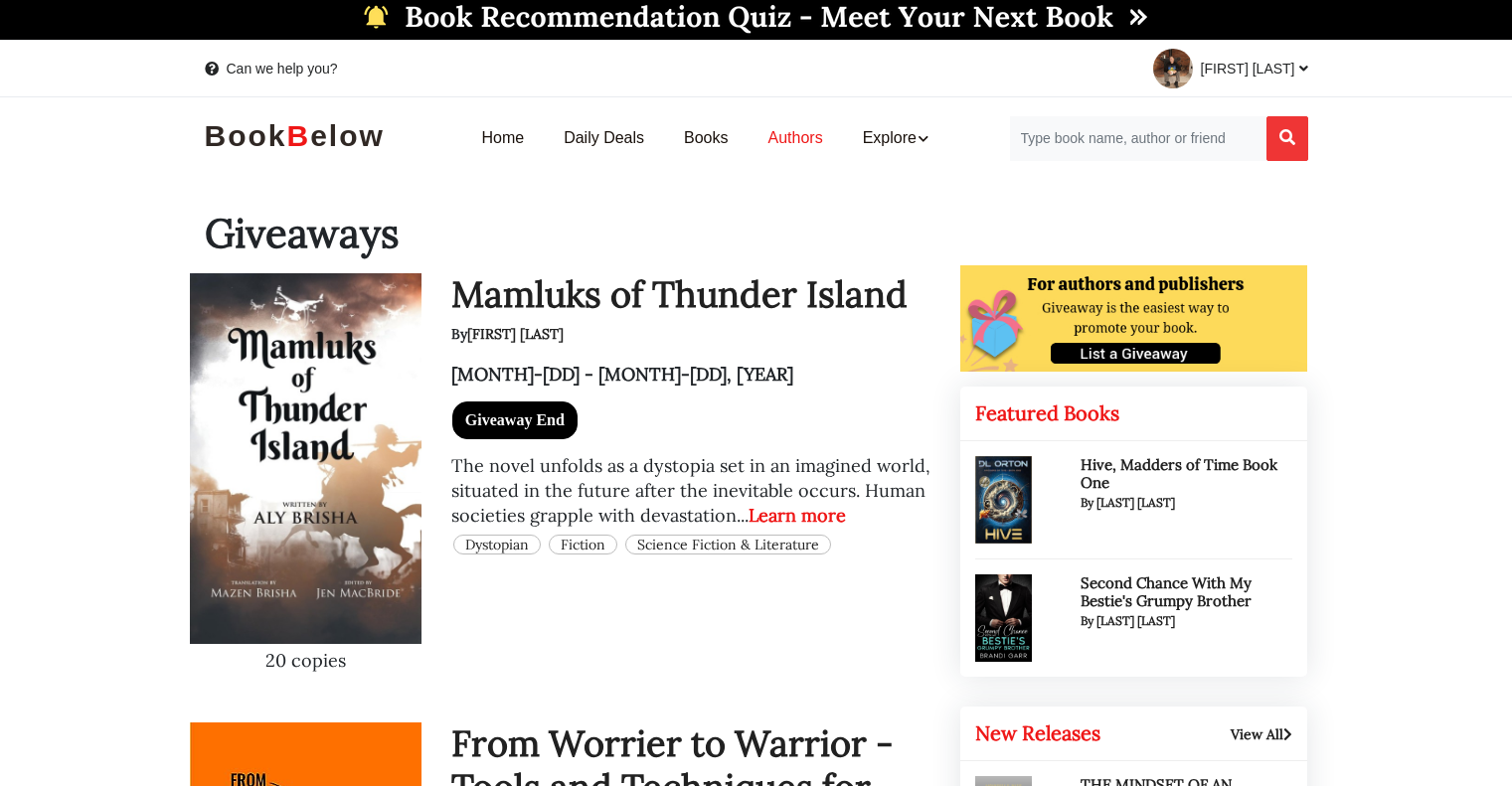 click on "Authors" at bounding box center (795, 138) 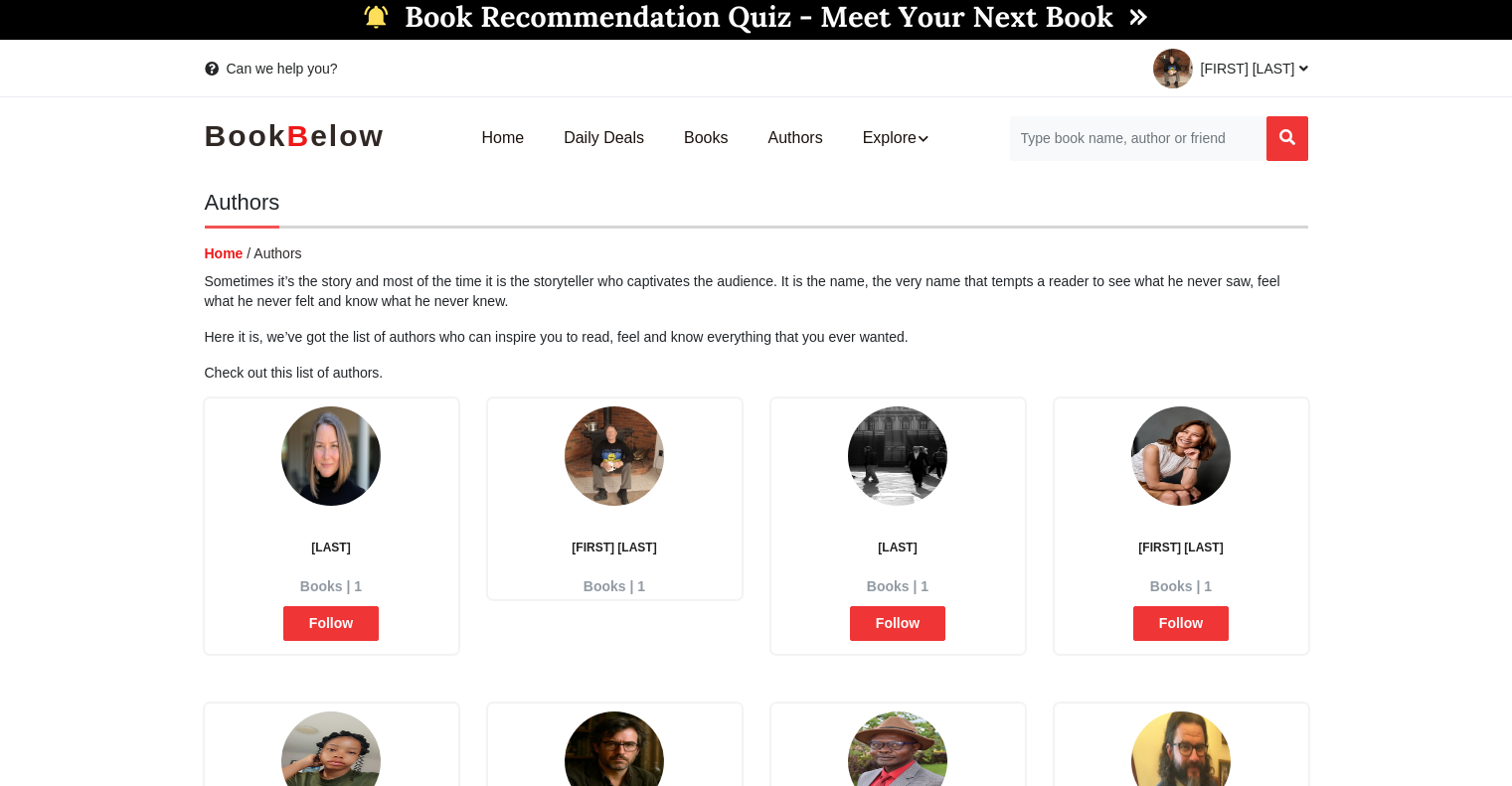 scroll, scrollTop: 0, scrollLeft: 0, axis: both 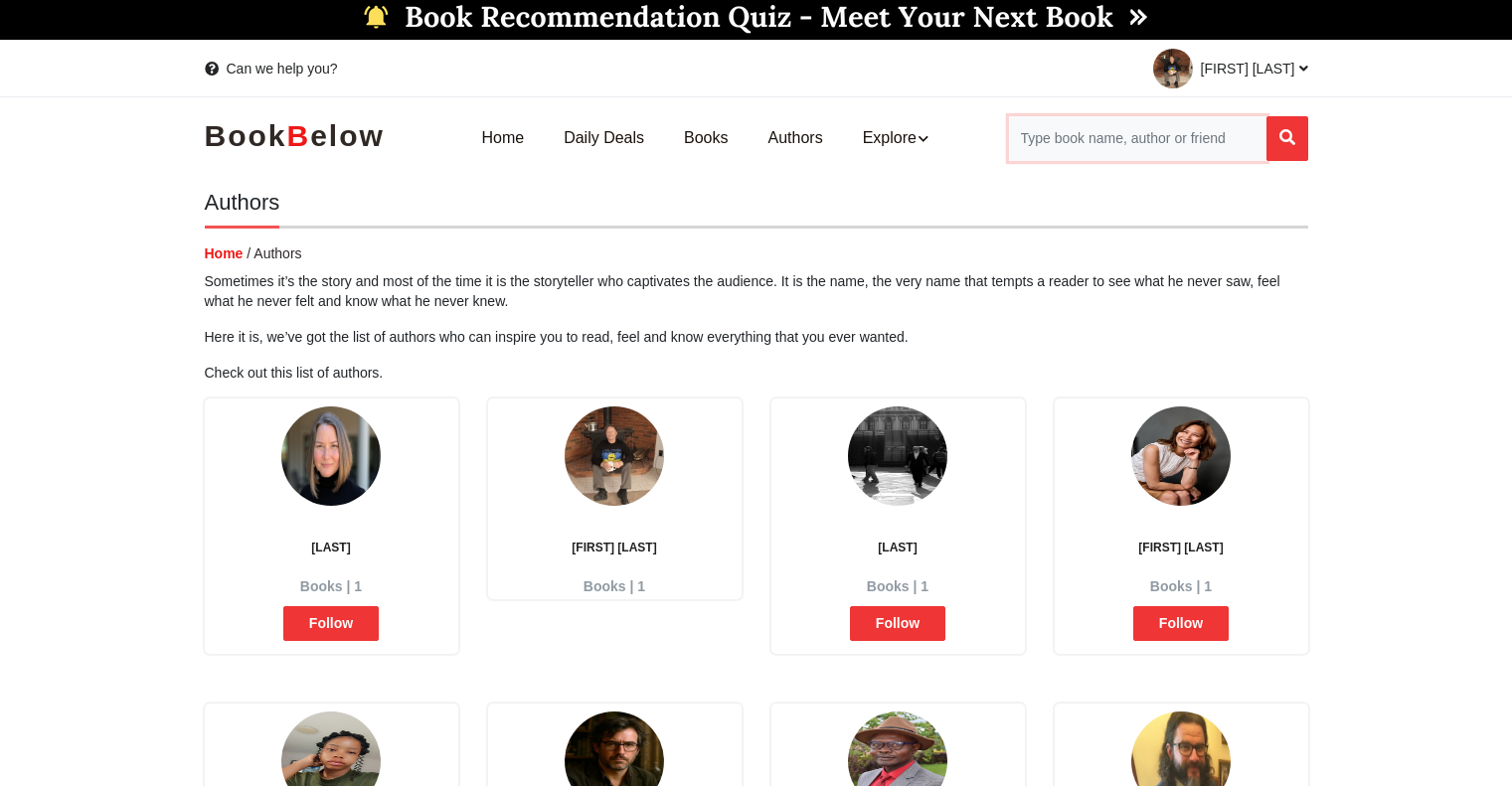 click at bounding box center (1137, 138) 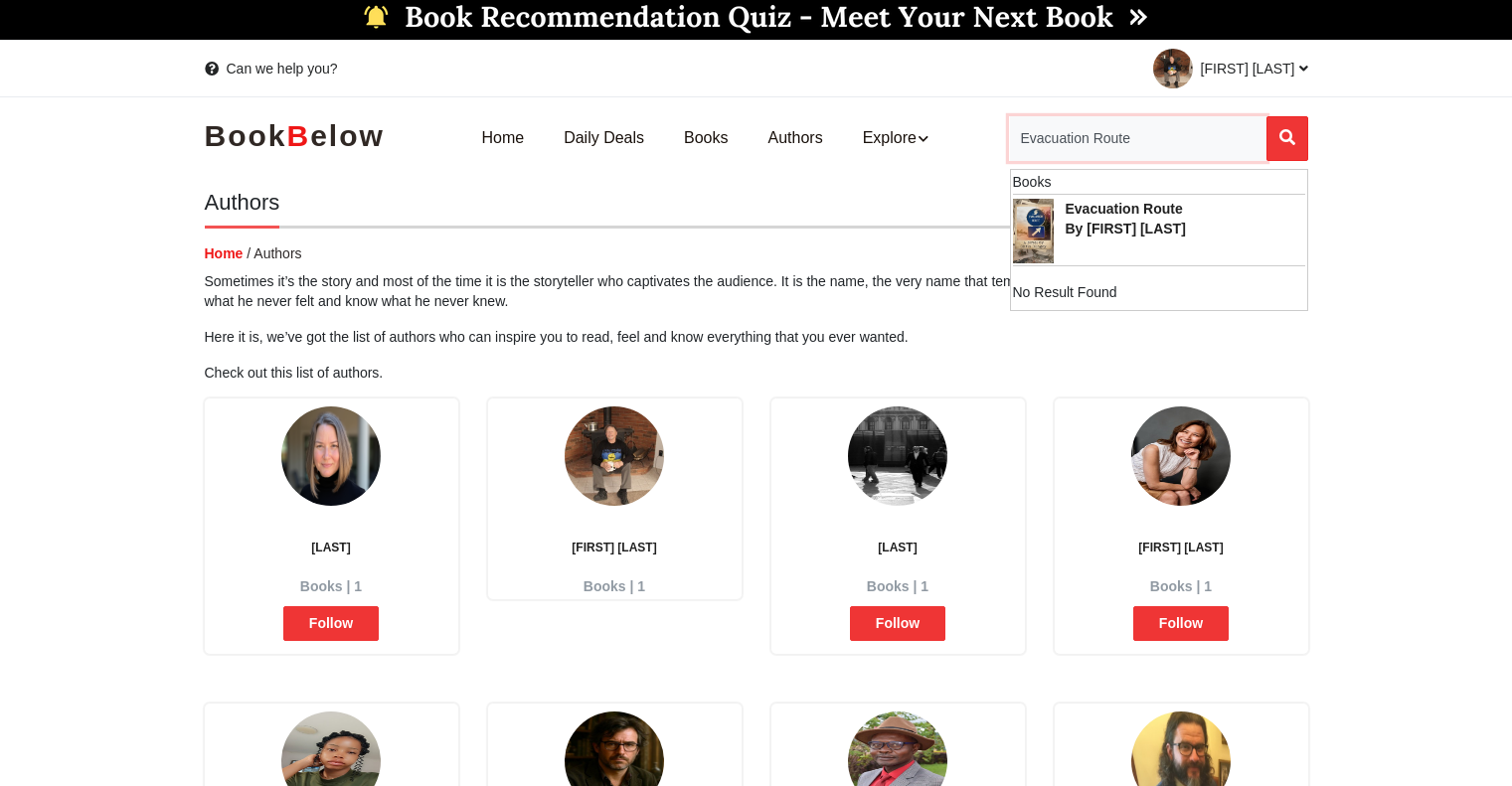 type on "Evacuation Route" 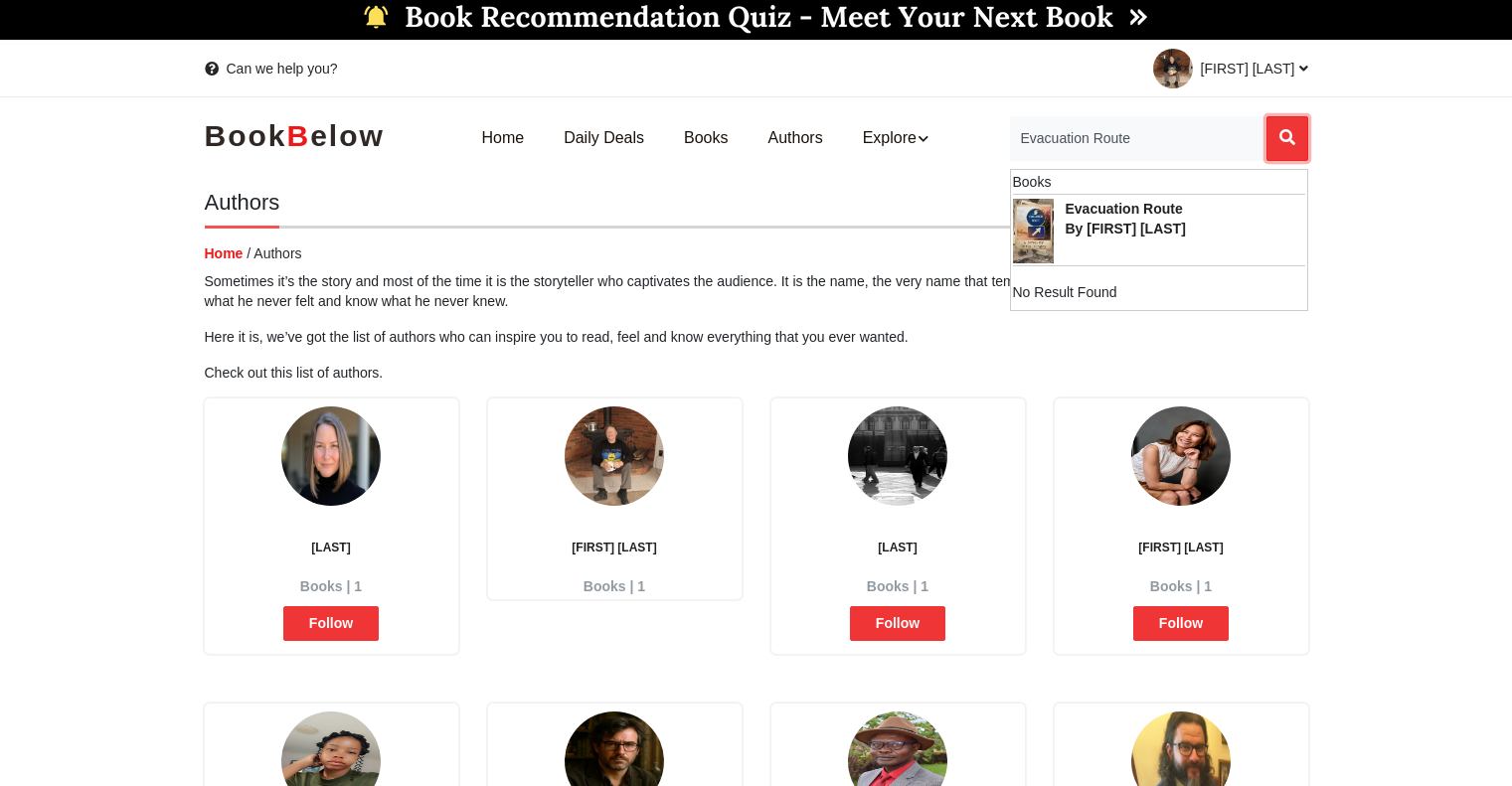 click at bounding box center (1287, 137) 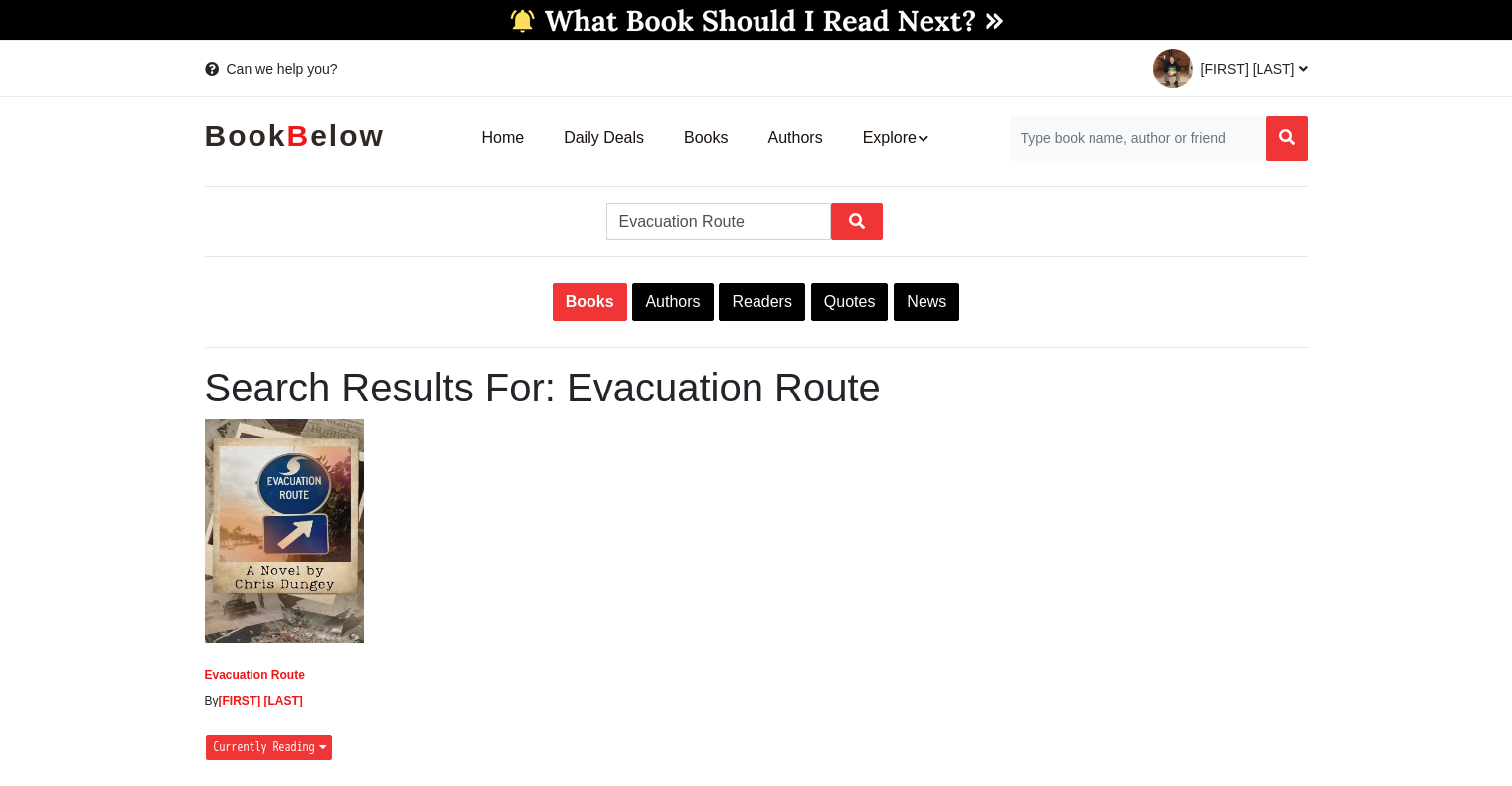 scroll, scrollTop: 0, scrollLeft: 0, axis: both 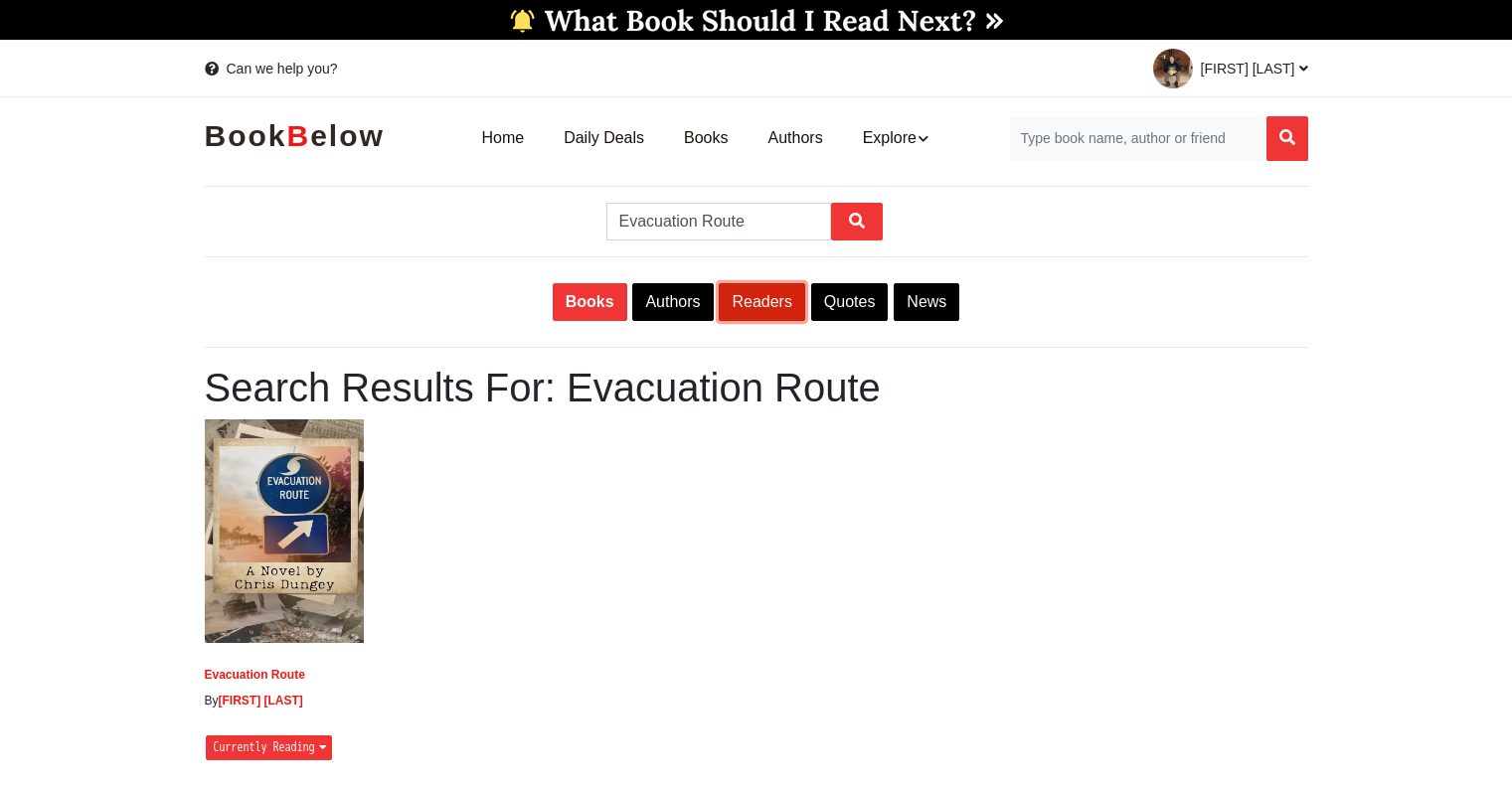 click on "Readers" at bounding box center [761, 302] 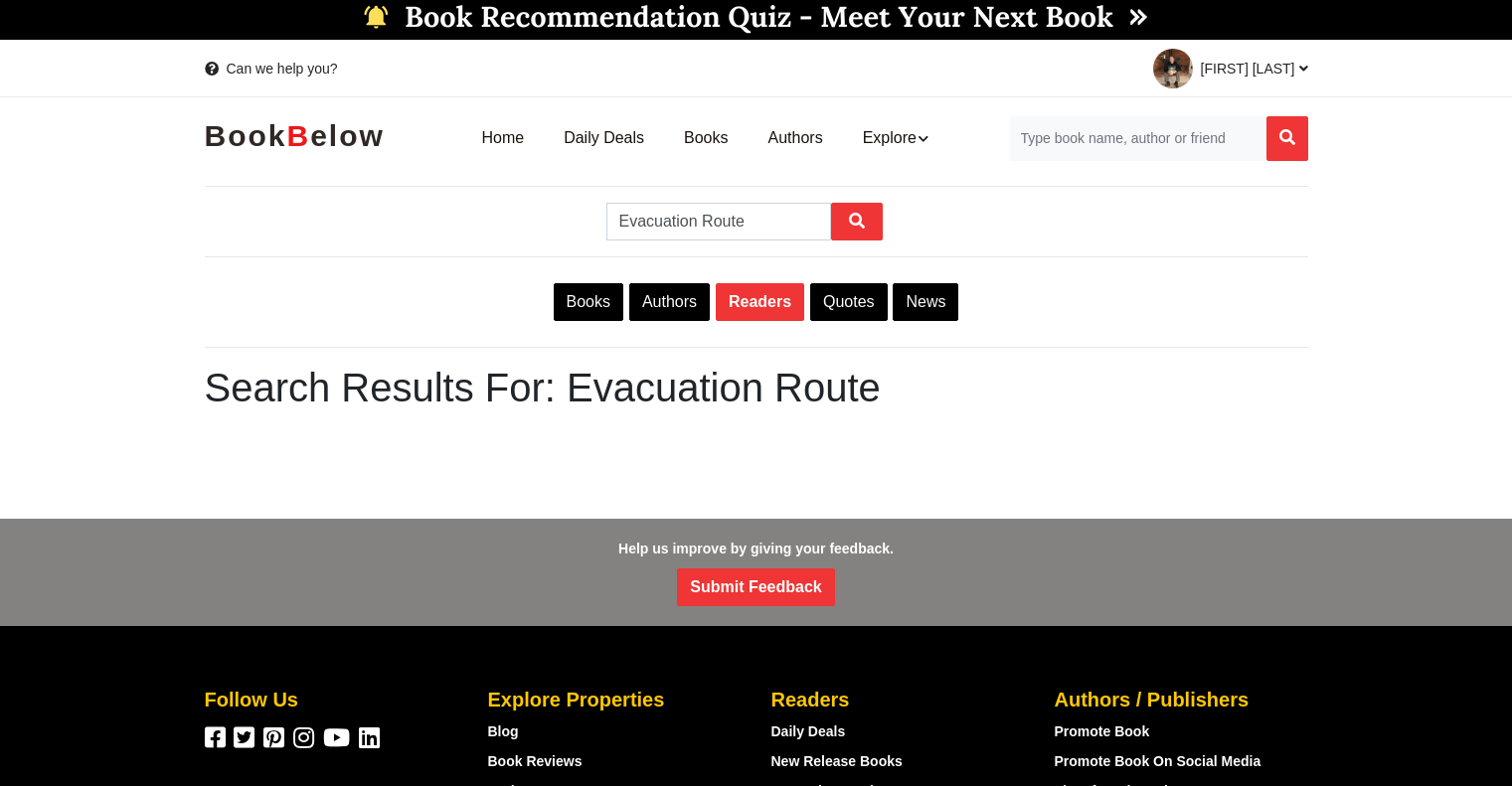 scroll, scrollTop: 0, scrollLeft: 0, axis: both 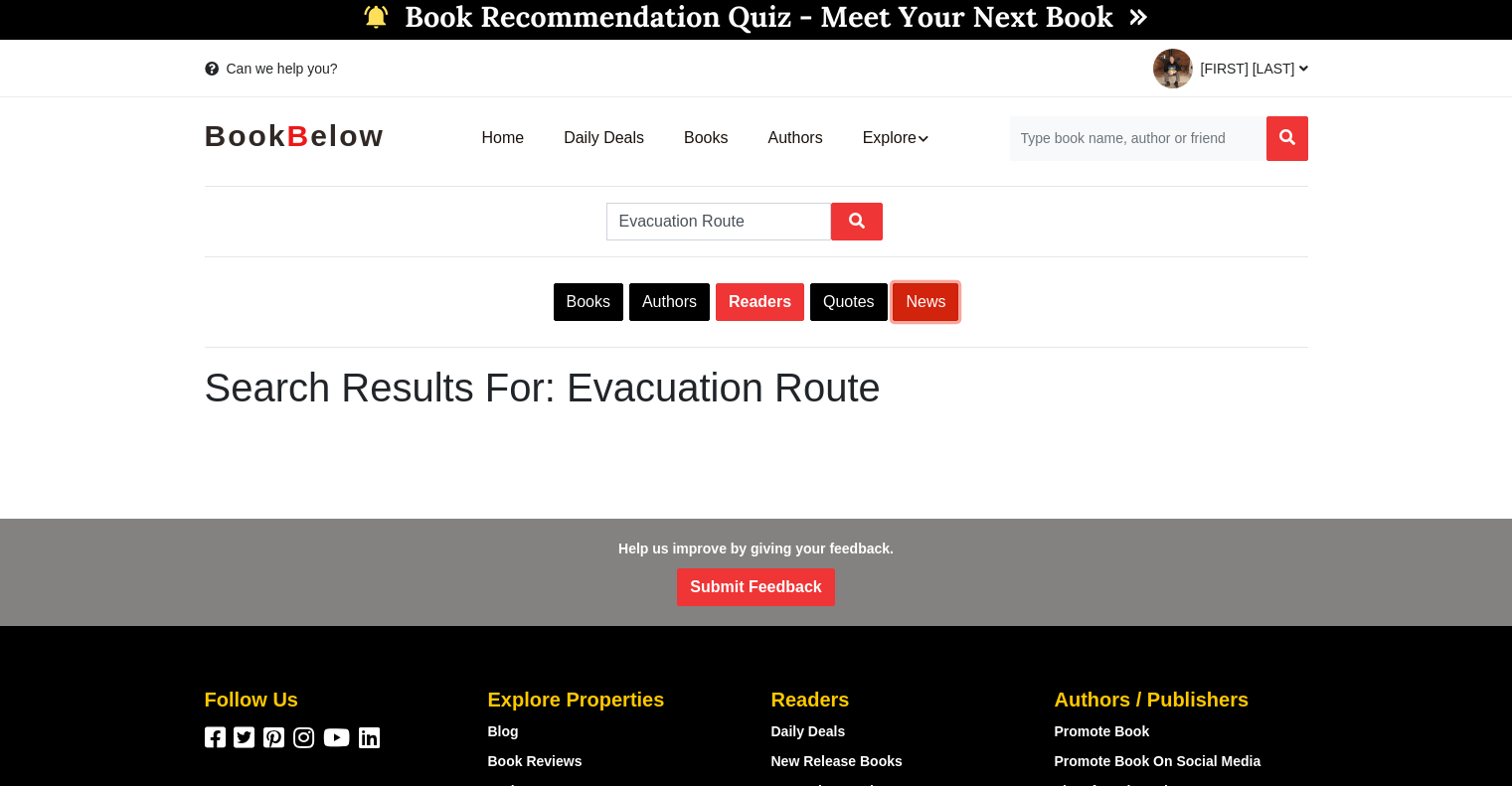click on "News" at bounding box center [925, 302] 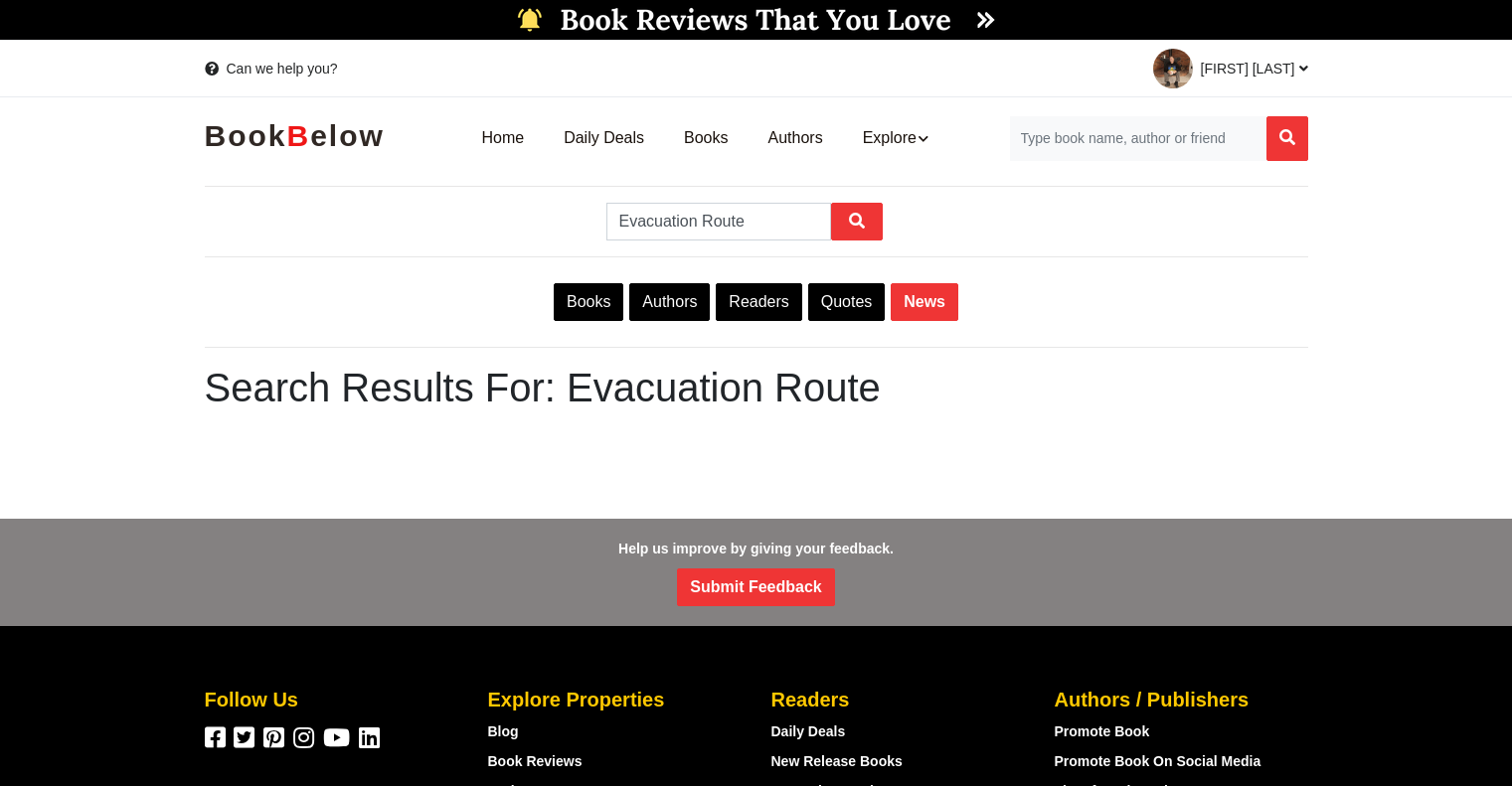 scroll, scrollTop: 0, scrollLeft: 0, axis: both 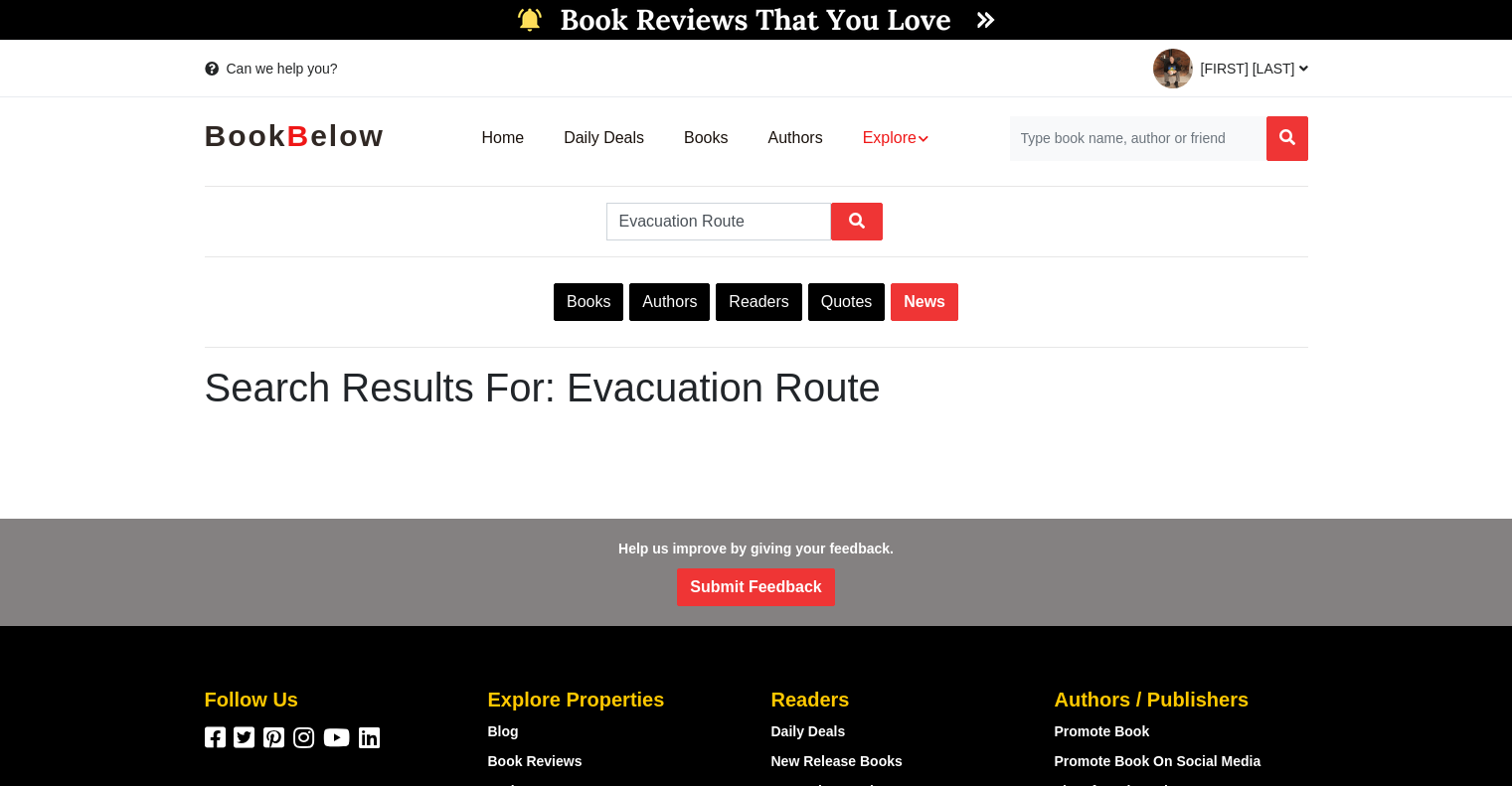 click on "Explore" at bounding box center (896, 138) 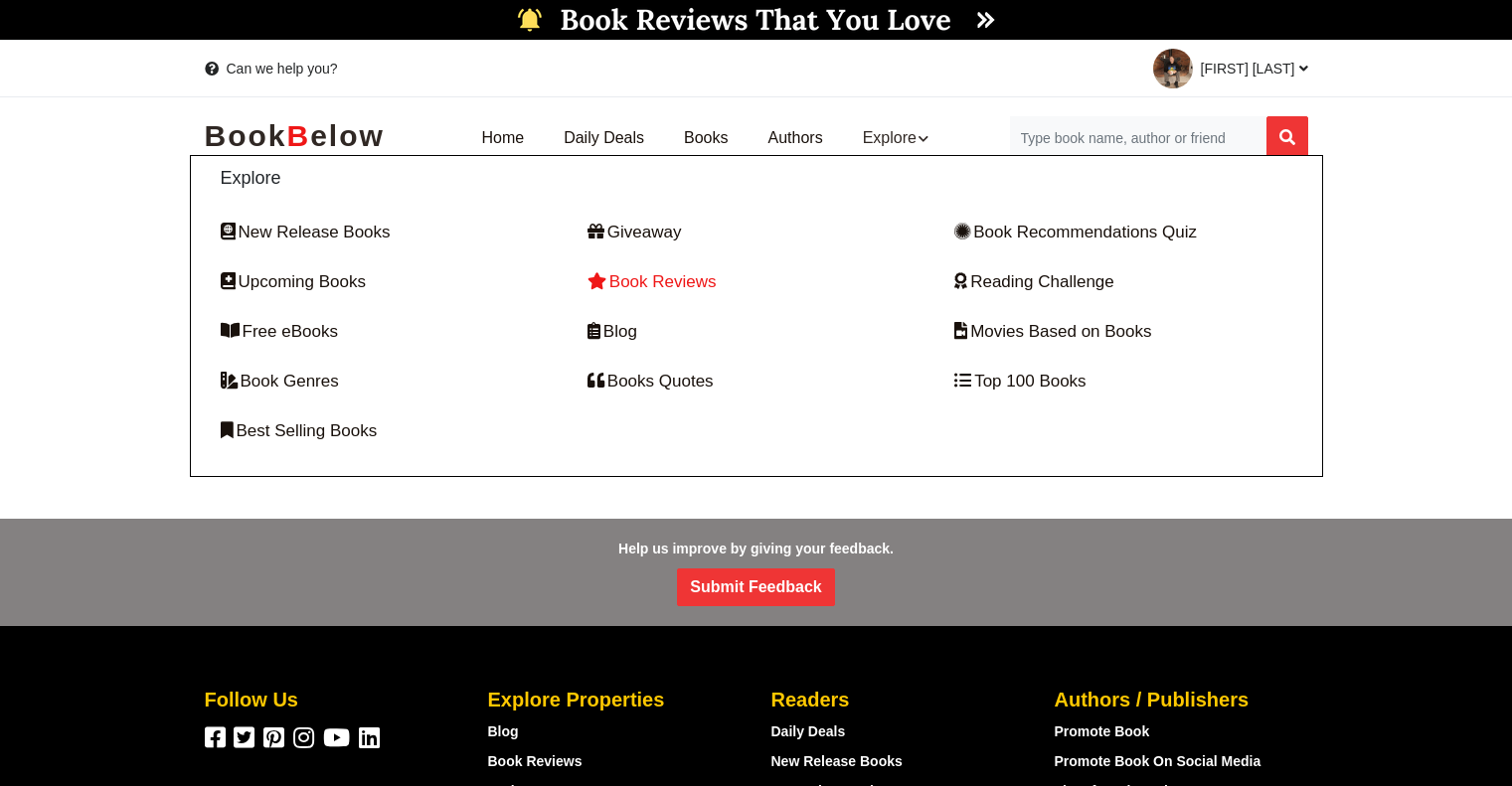 click on "Book Reviews" at bounding box center [756, 282] 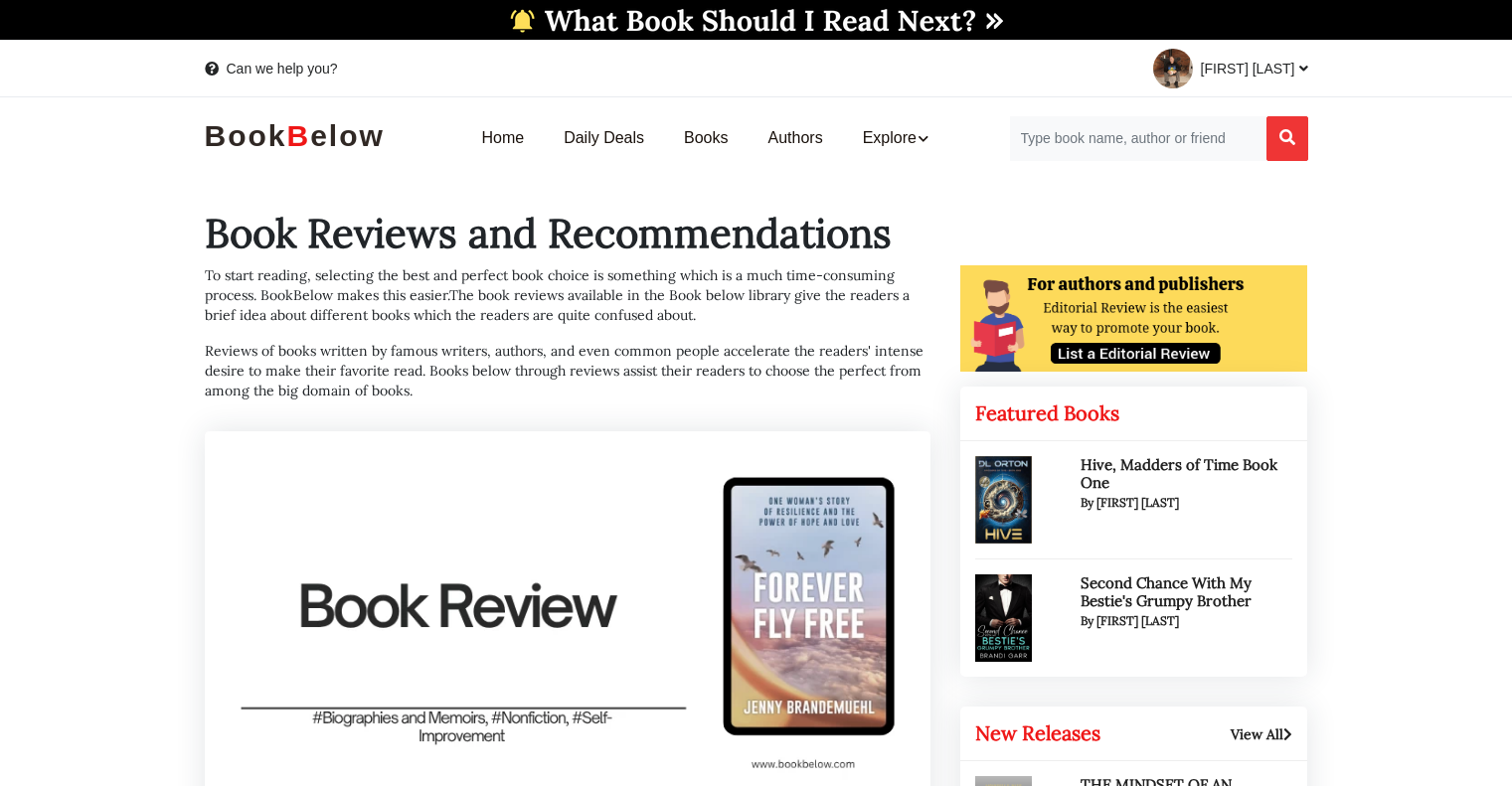 scroll, scrollTop: 0, scrollLeft: 0, axis: both 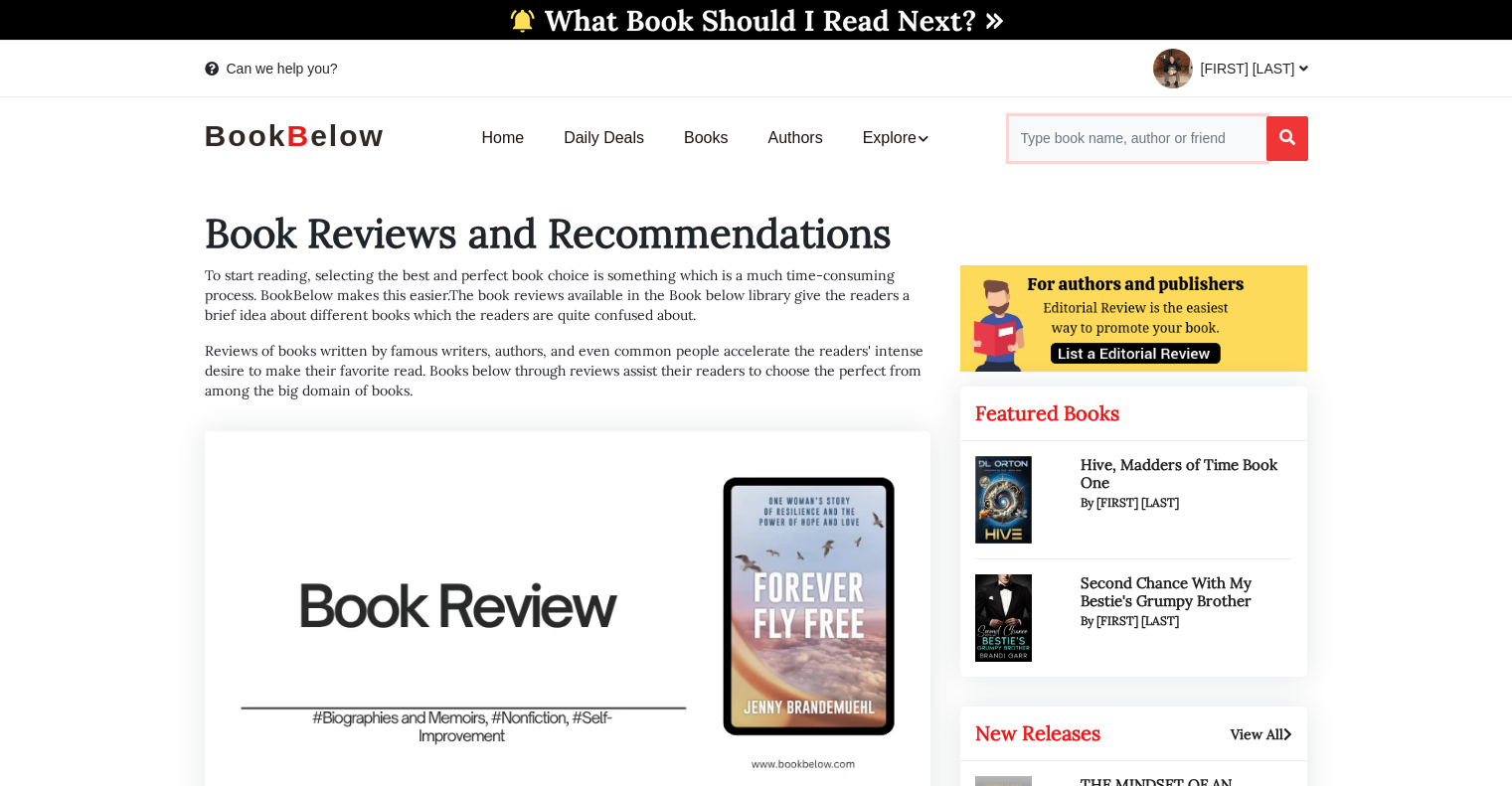 click at bounding box center (1137, 138) 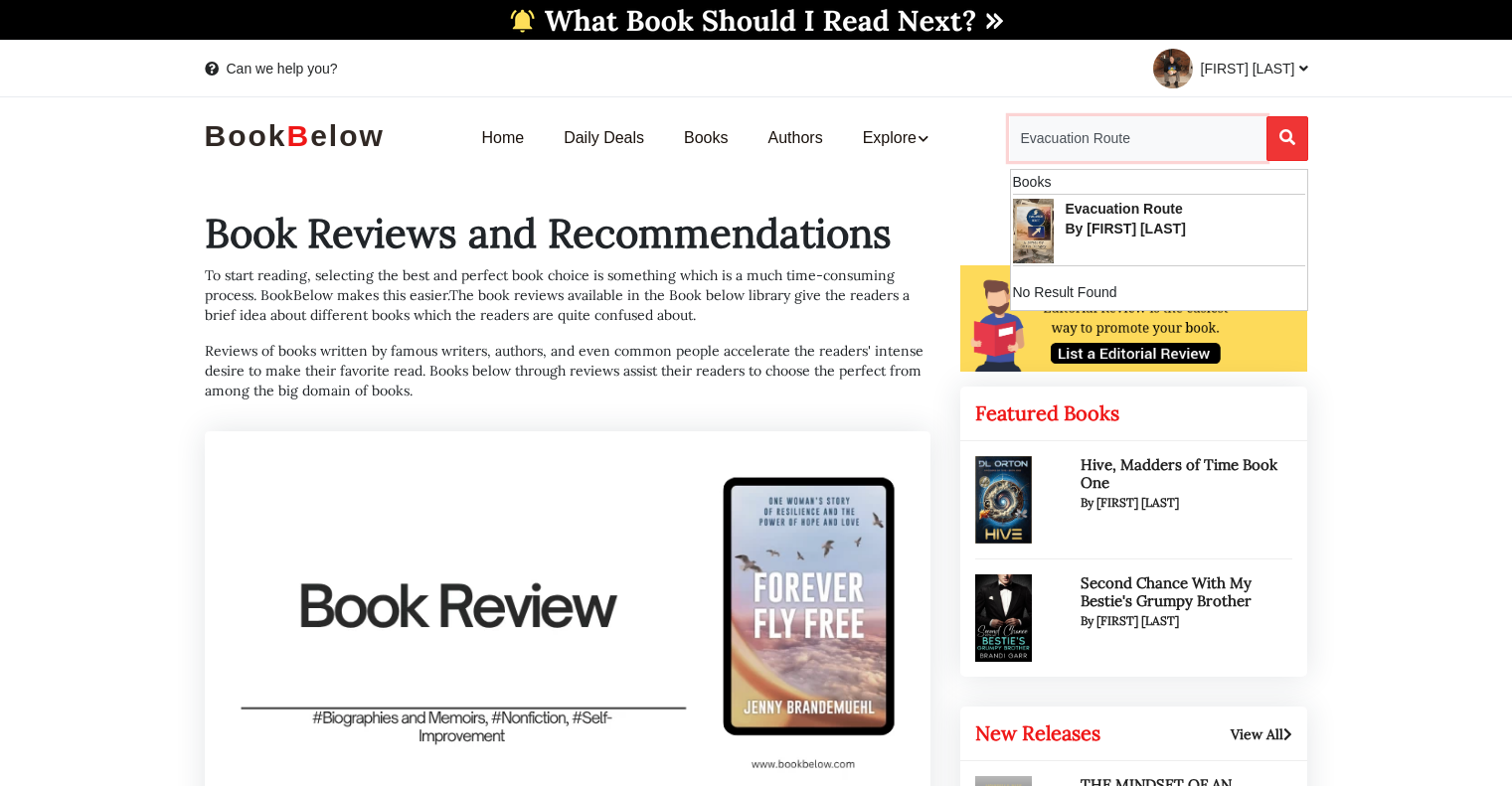type on "Evacuation Route" 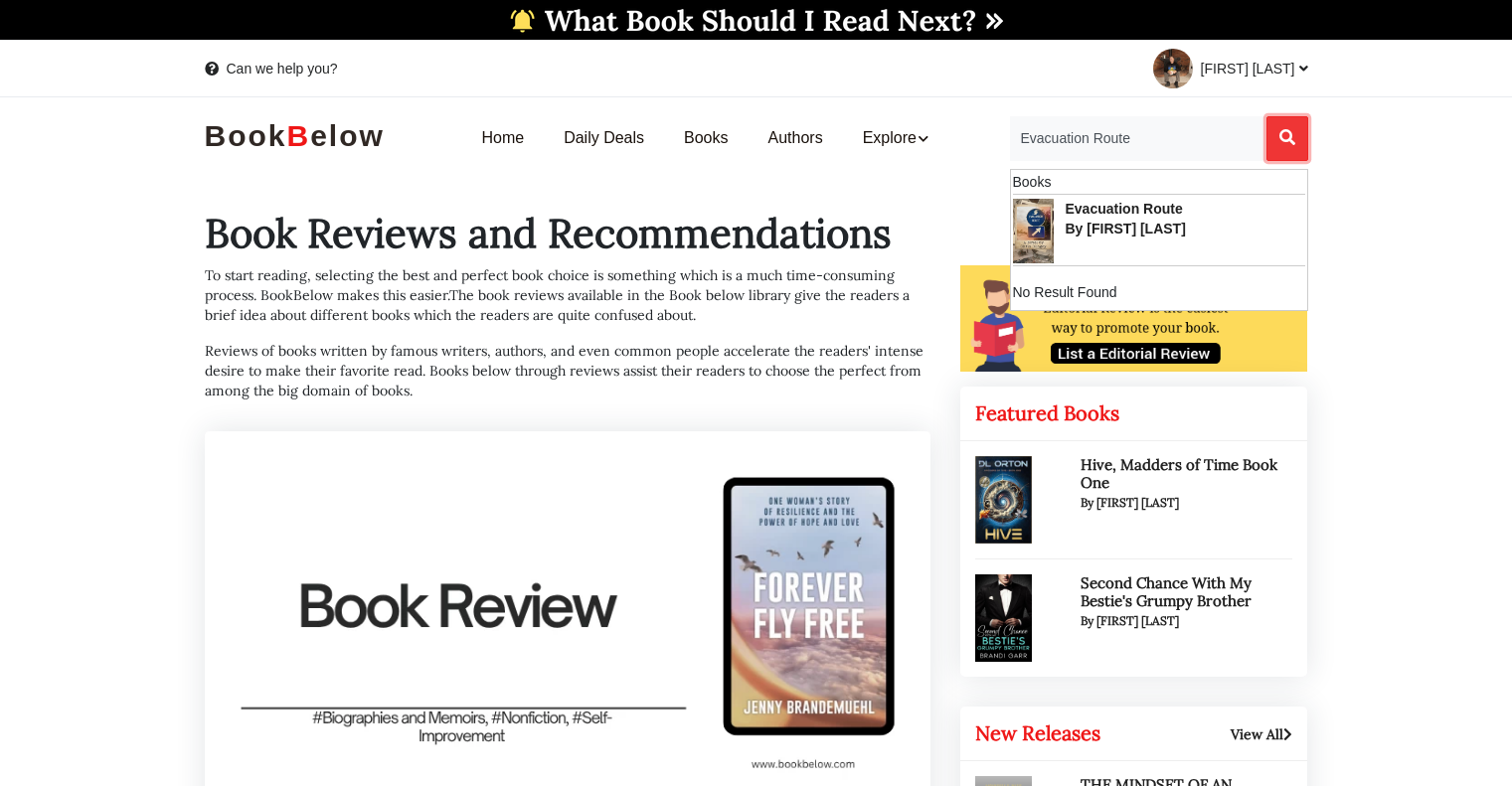 click at bounding box center [1287, 137] 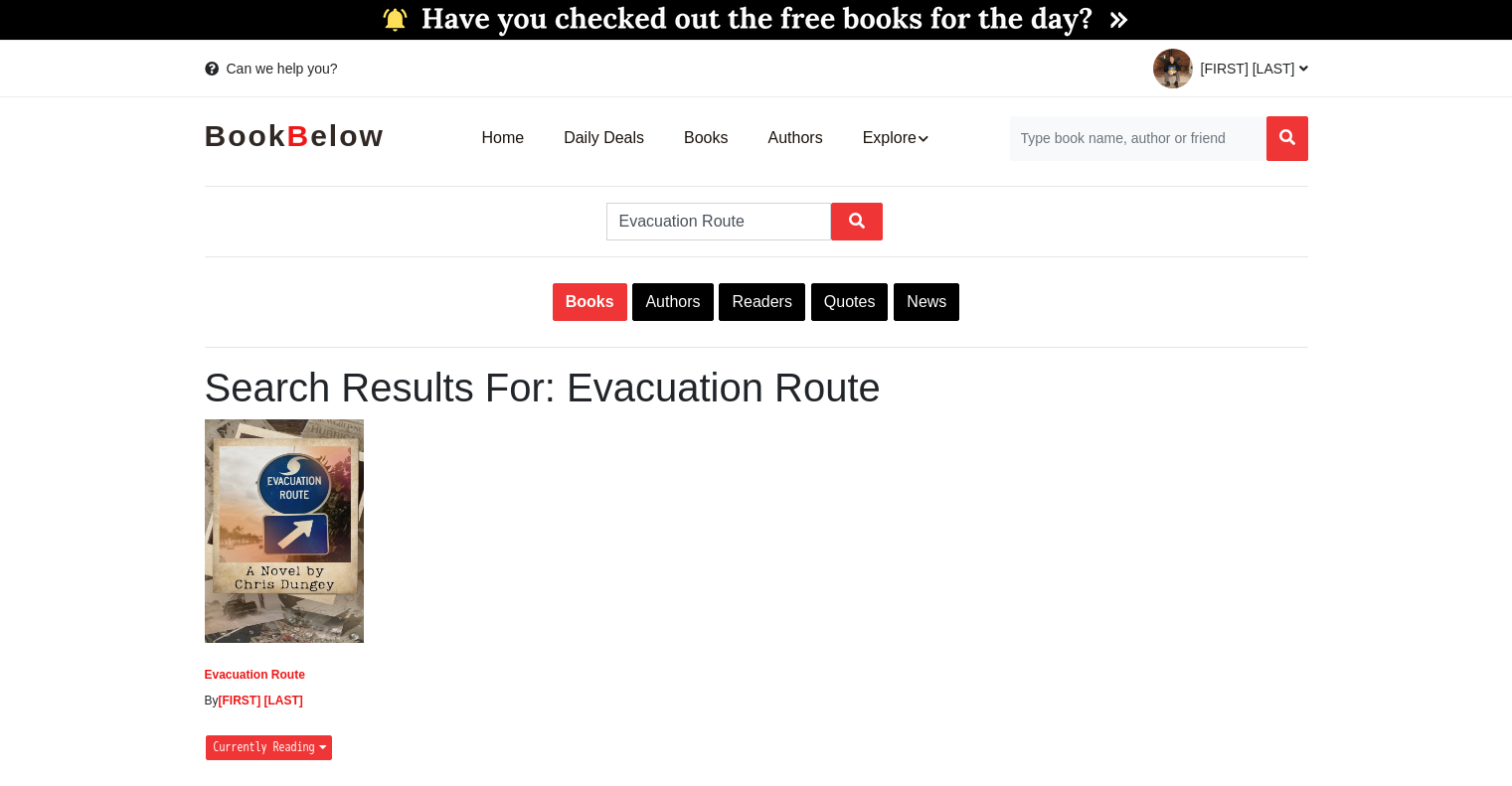 scroll, scrollTop: 0, scrollLeft: 0, axis: both 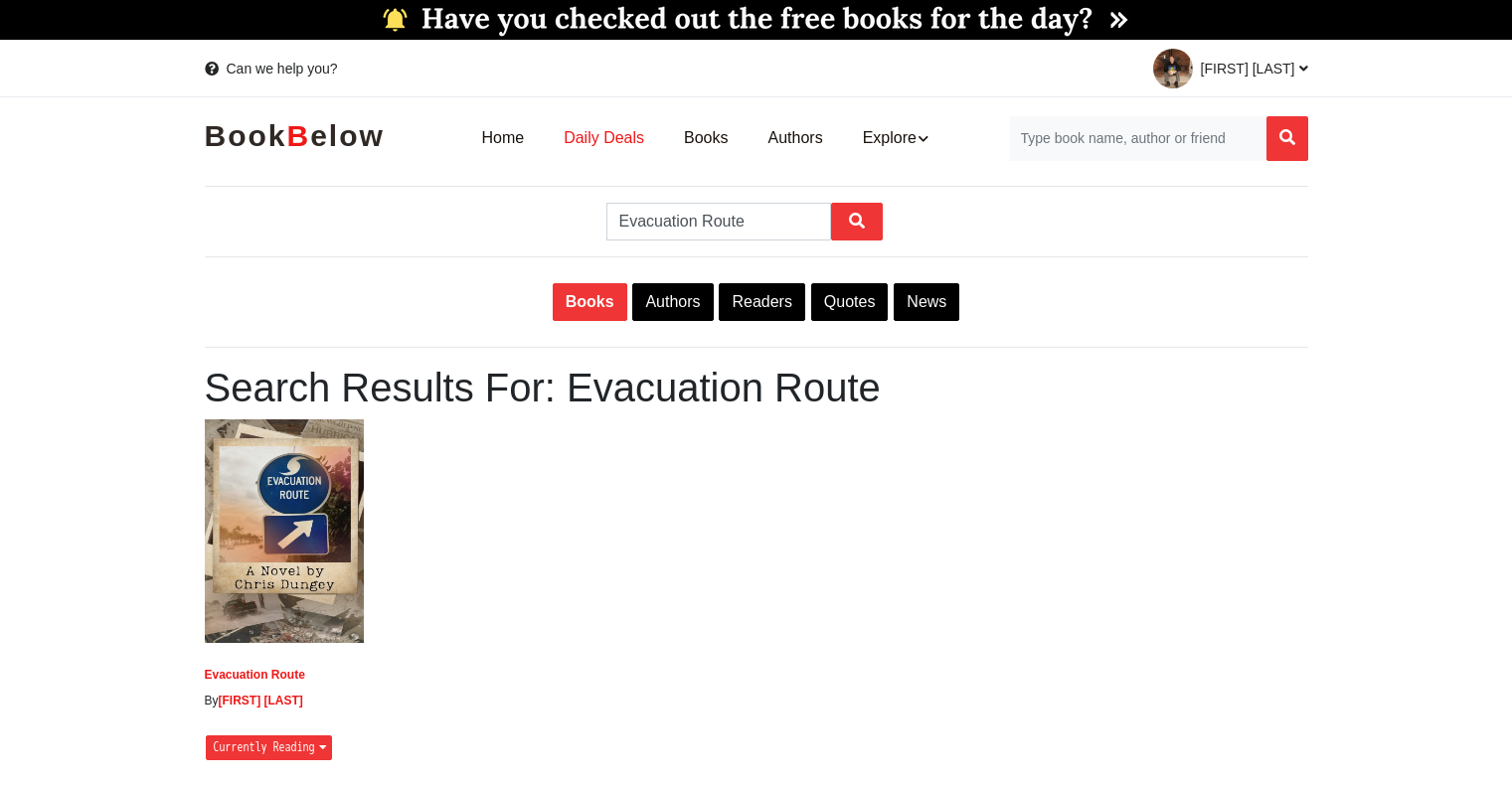 click on "Daily Deals" at bounding box center [603, 138] 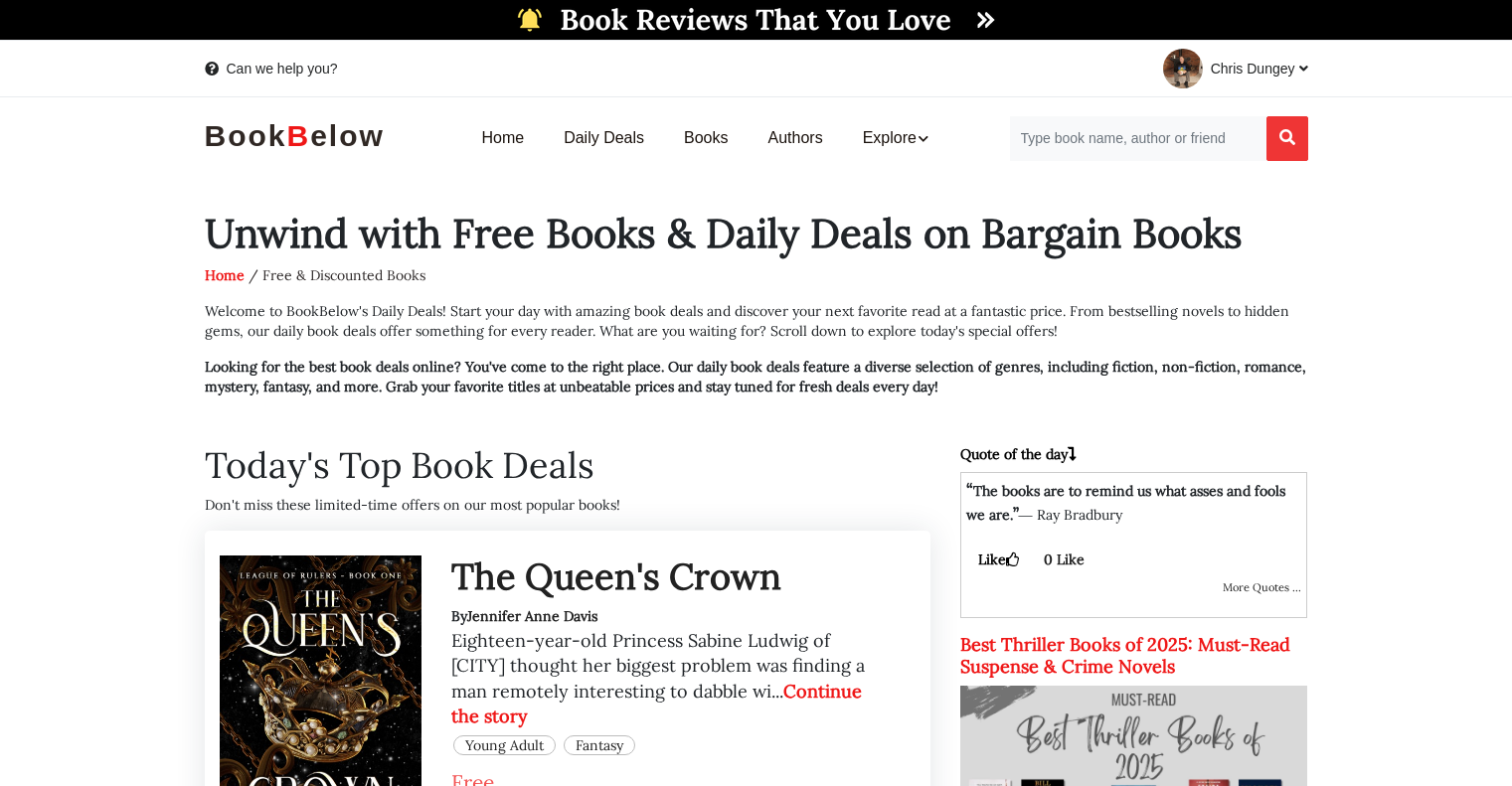 scroll, scrollTop: 0, scrollLeft: 0, axis: both 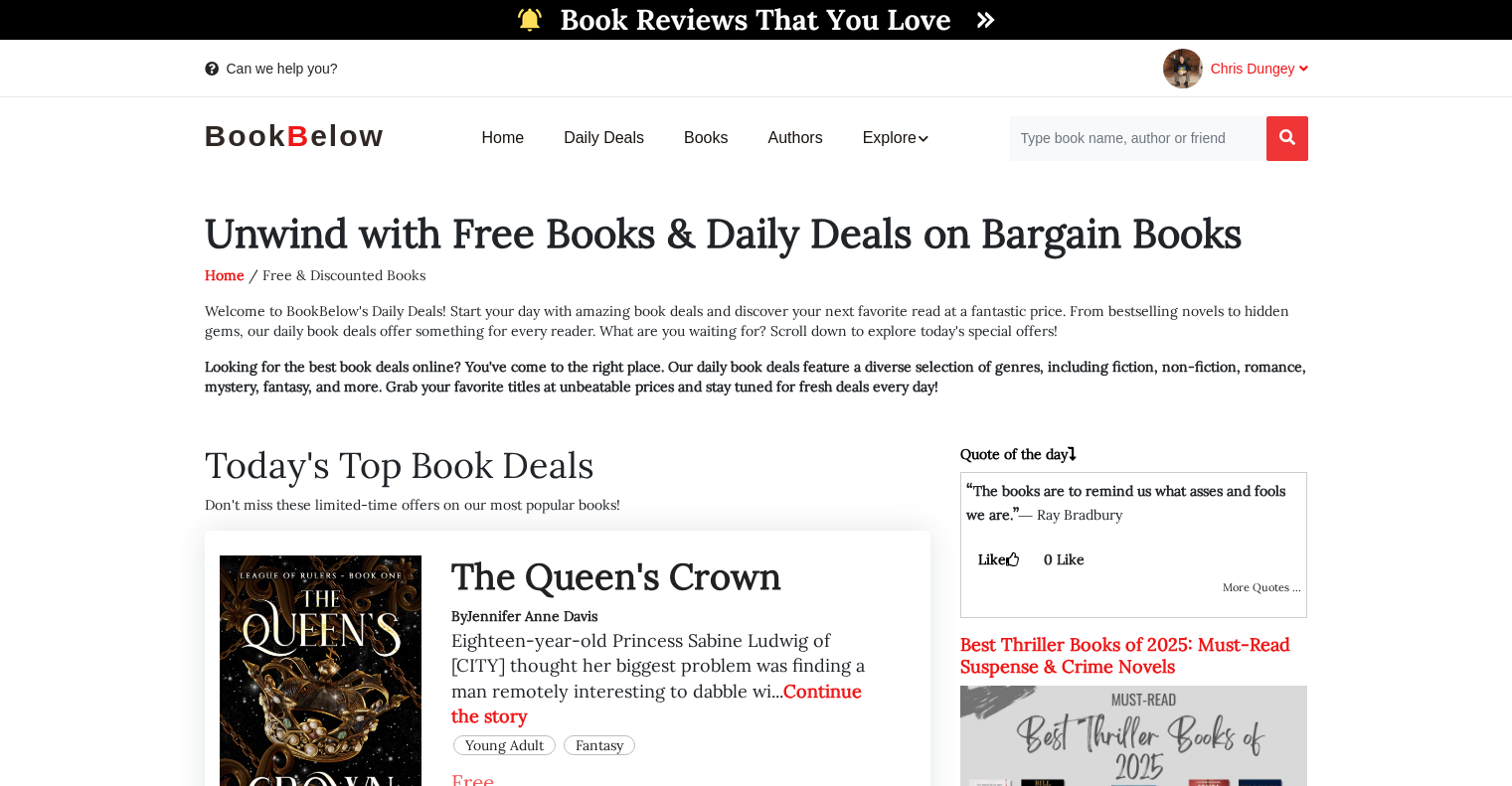 click at bounding box center (1303, 69) 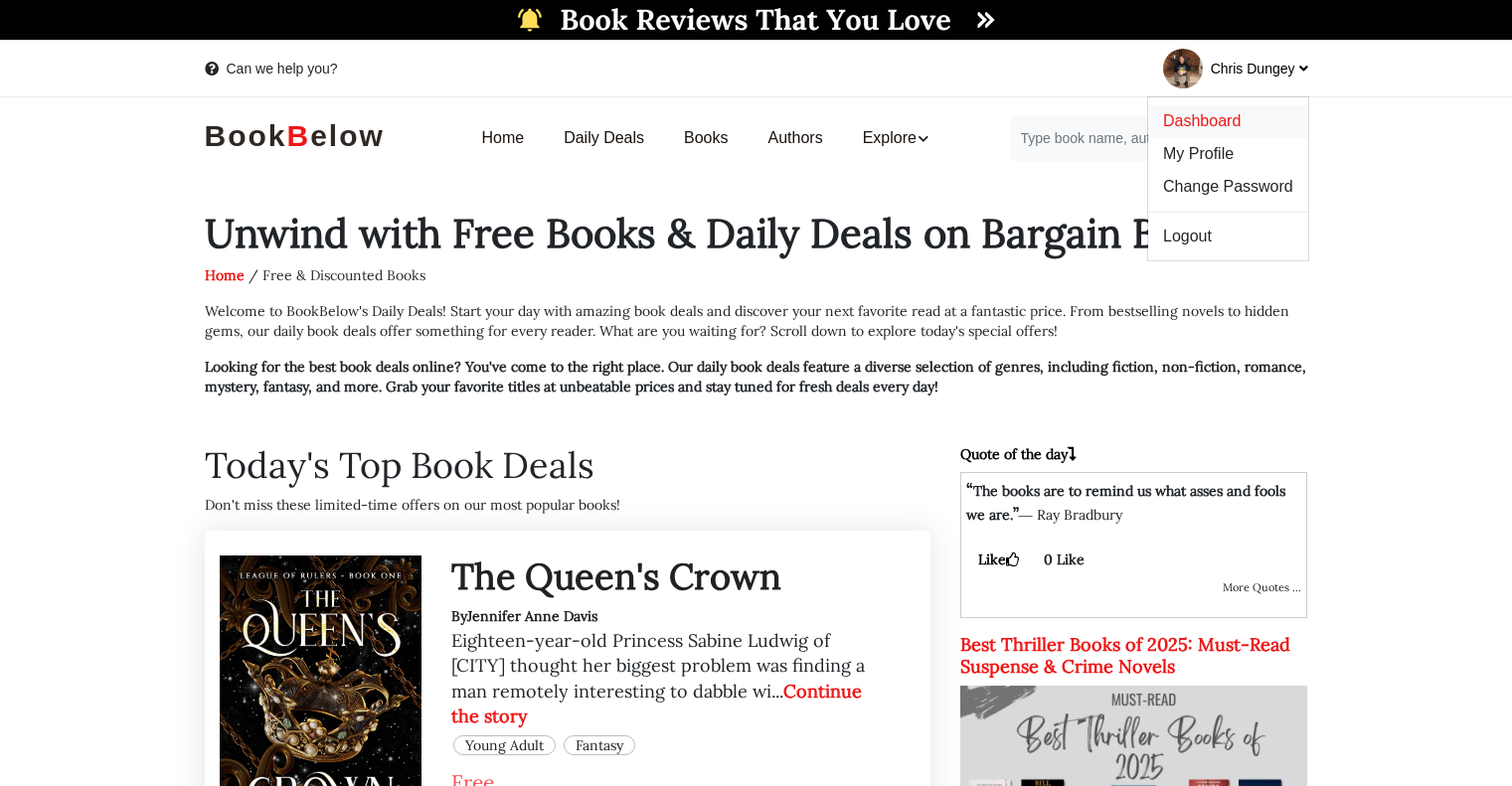 click on "Dashboard" at bounding box center (1202, 120) 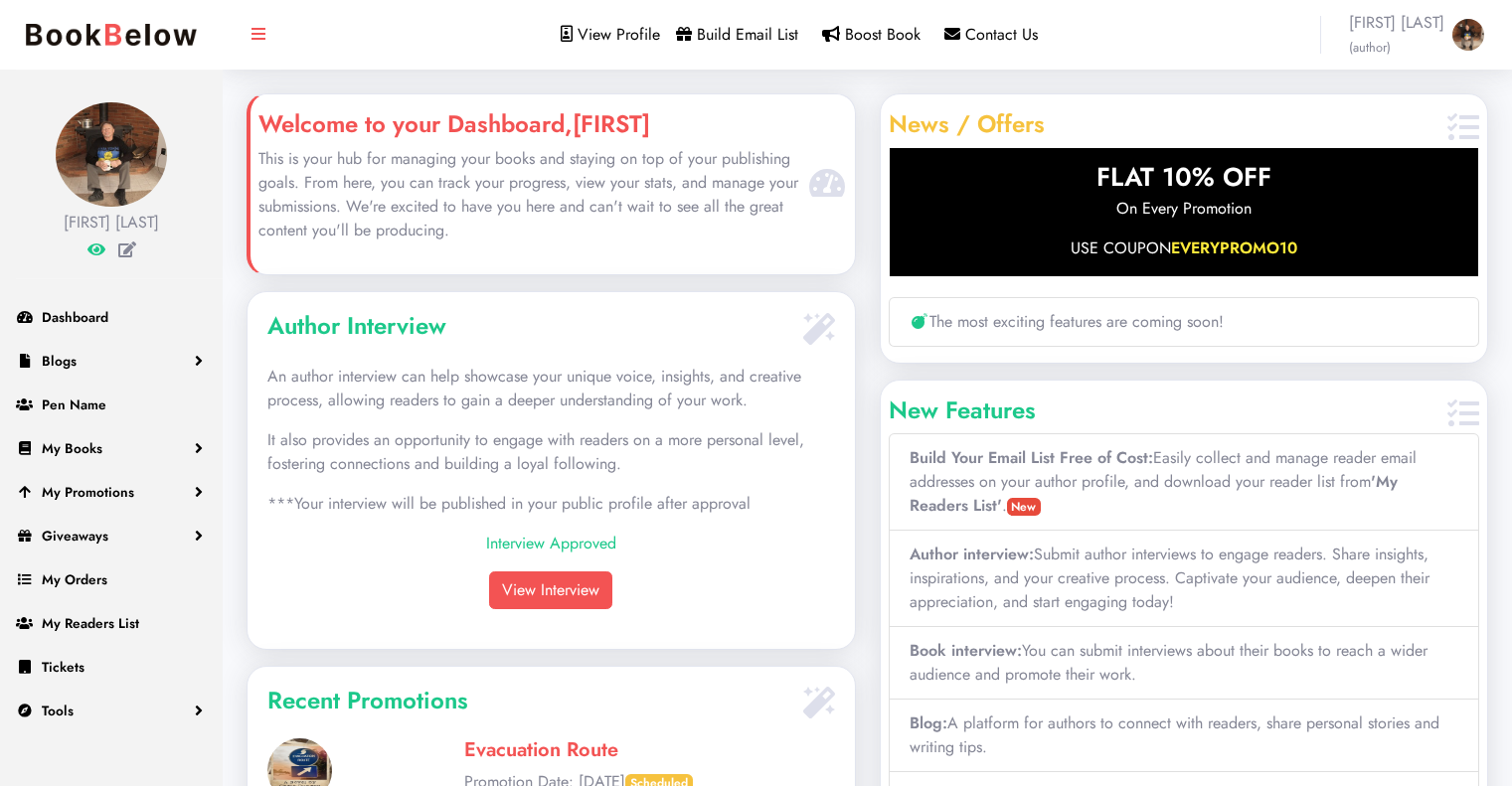 scroll, scrollTop: 0, scrollLeft: 0, axis: both 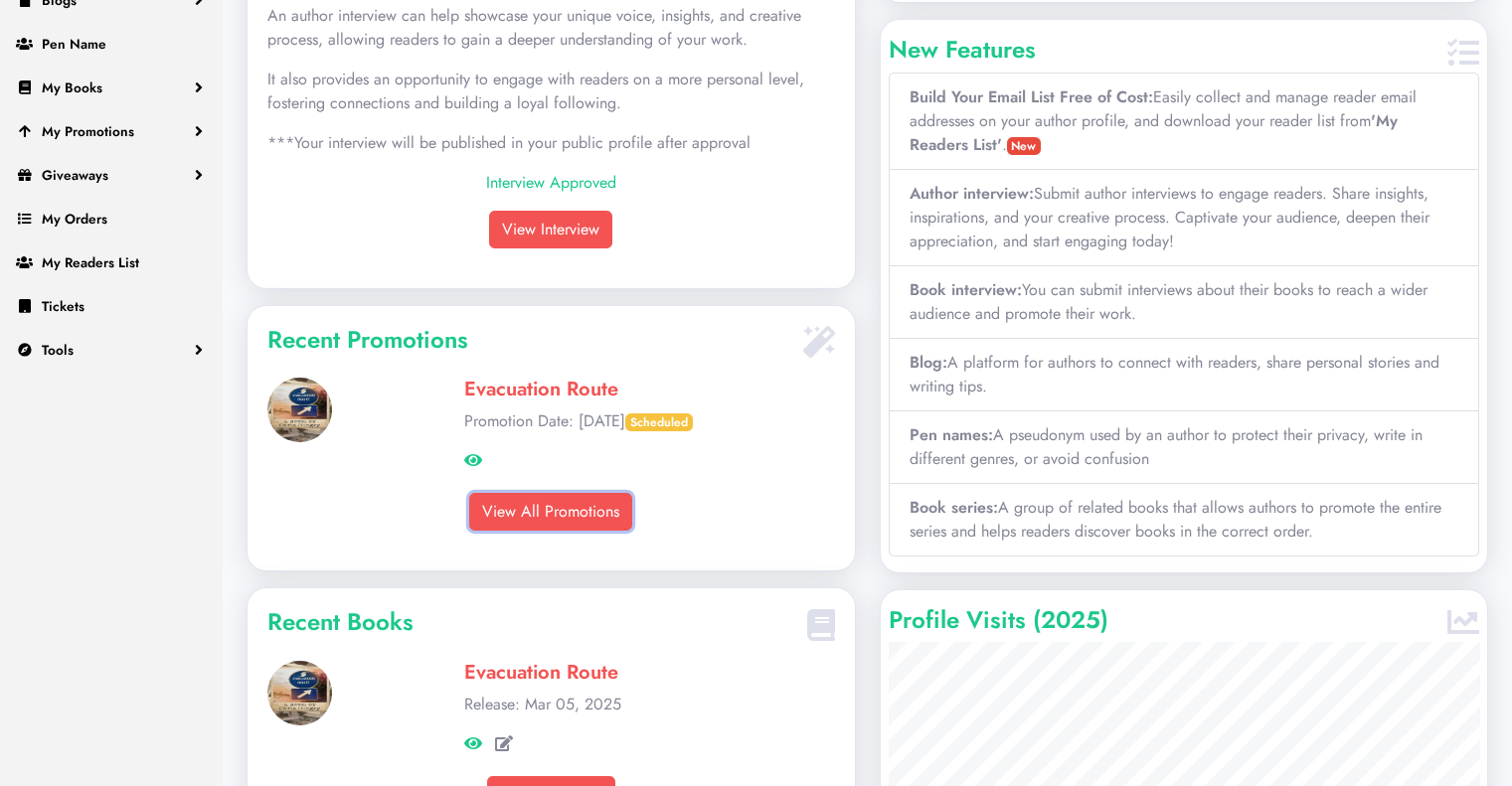 click on "View All Promotions" at bounding box center (551, 512) 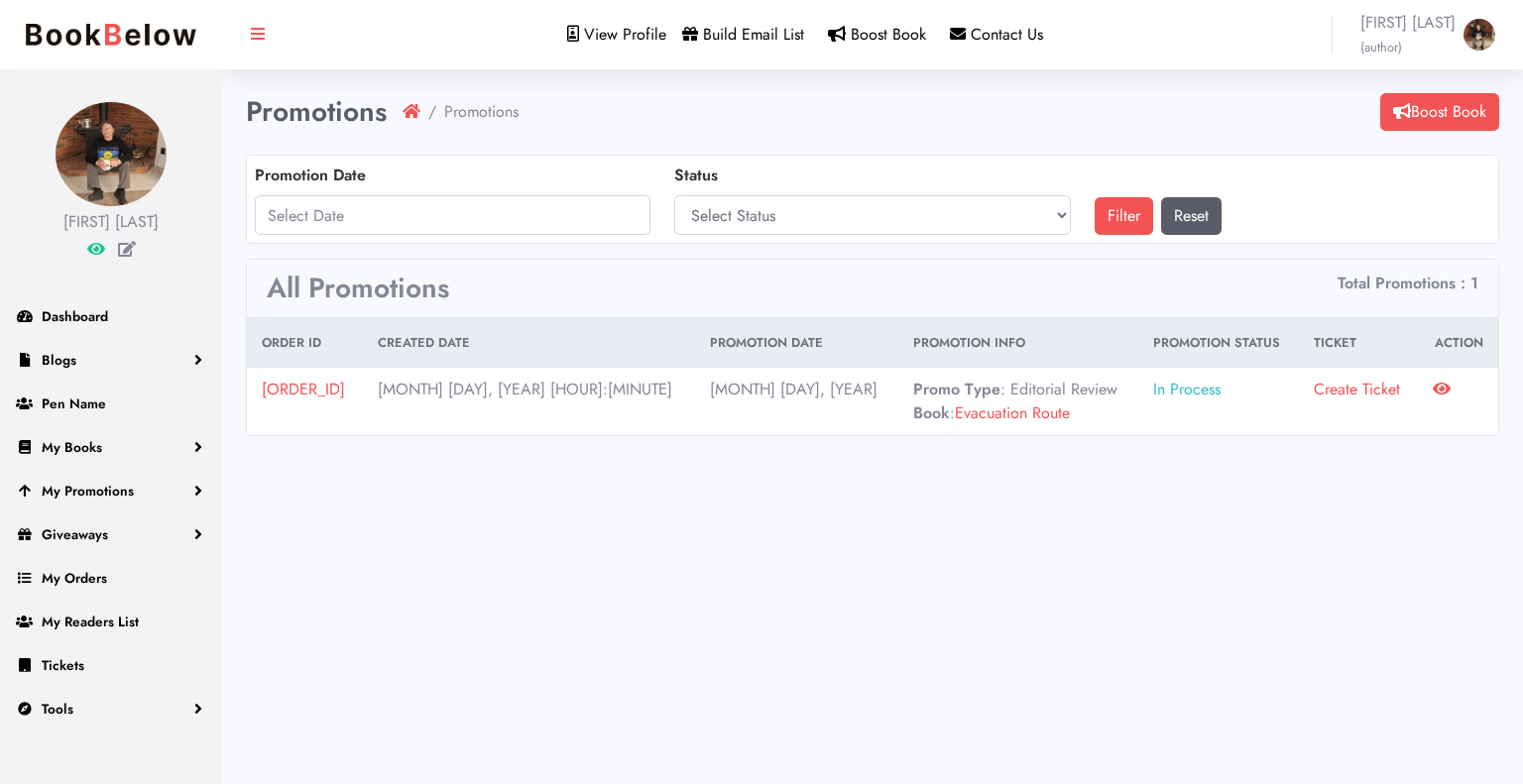 scroll, scrollTop: 0, scrollLeft: 0, axis: both 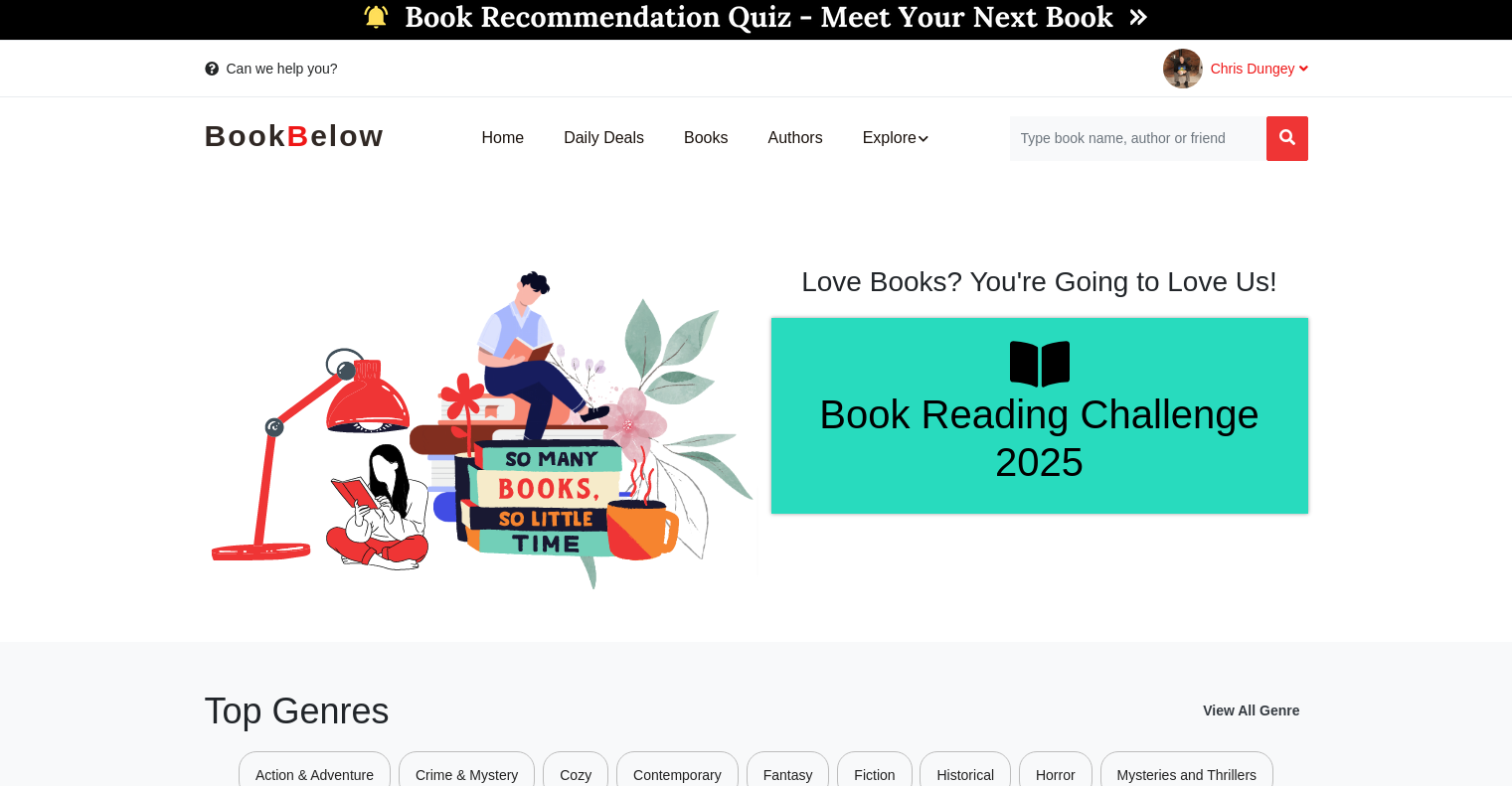 click at bounding box center (1303, 69) 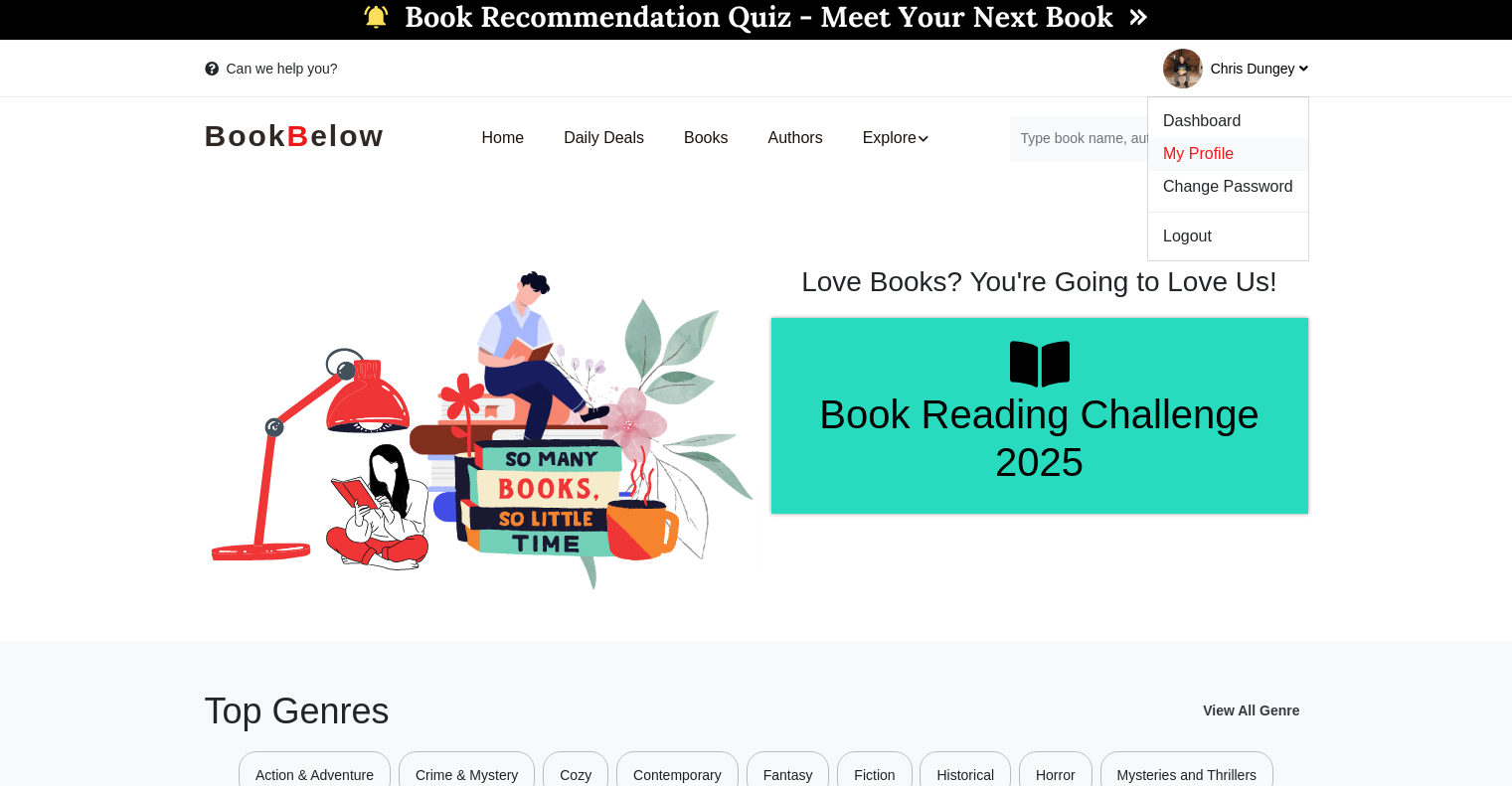 click on "My Profile" at bounding box center (1198, 153) 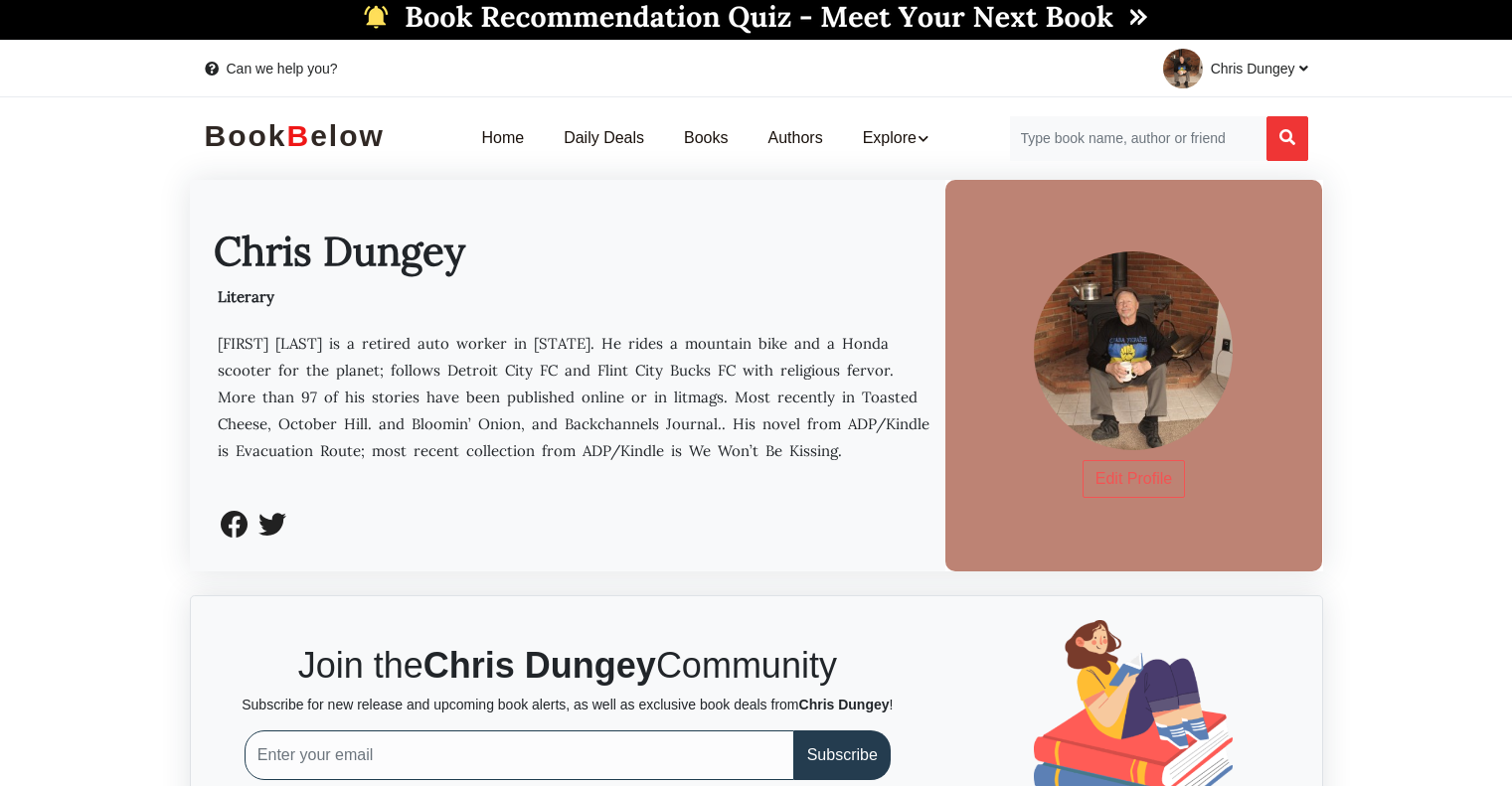 scroll, scrollTop: 0, scrollLeft: 0, axis: both 